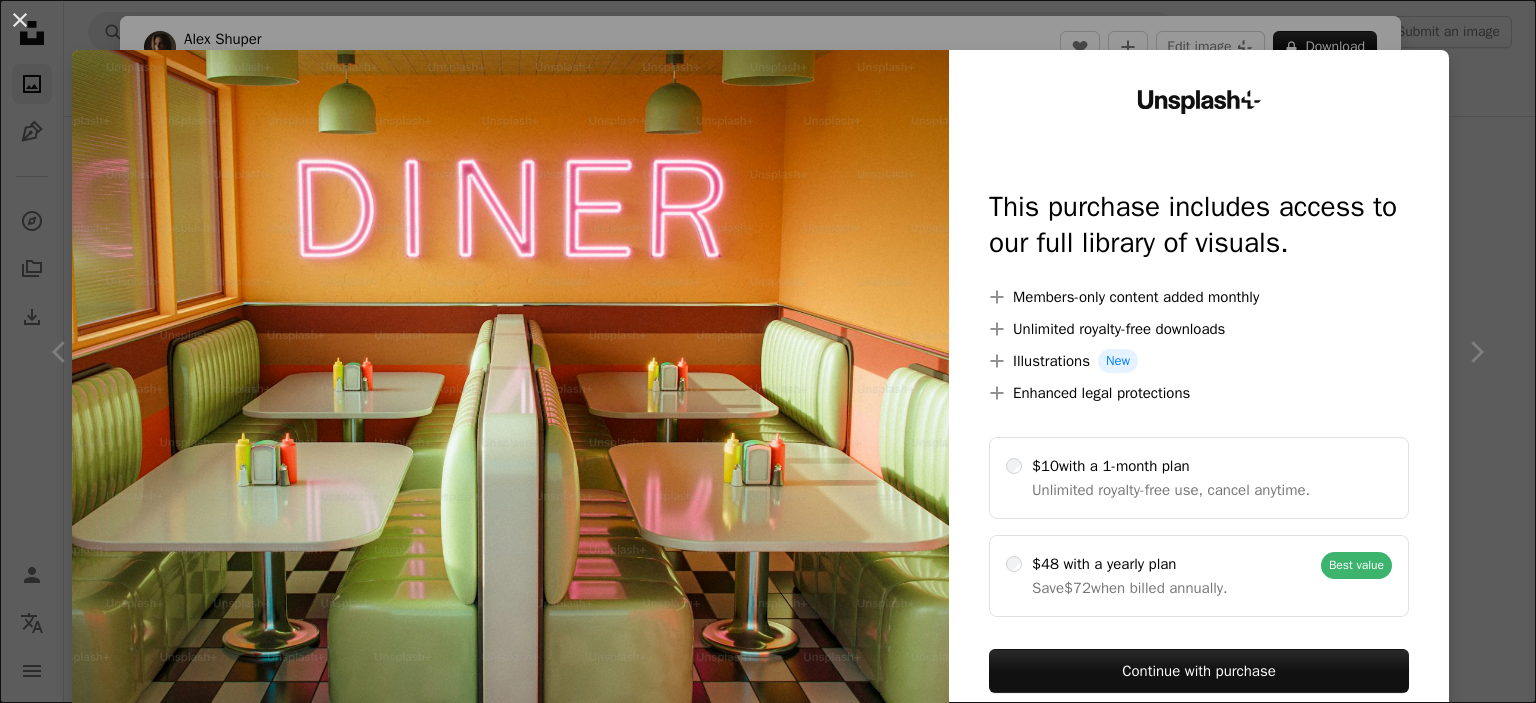 scroll, scrollTop: 32600, scrollLeft: 0, axis: vertical 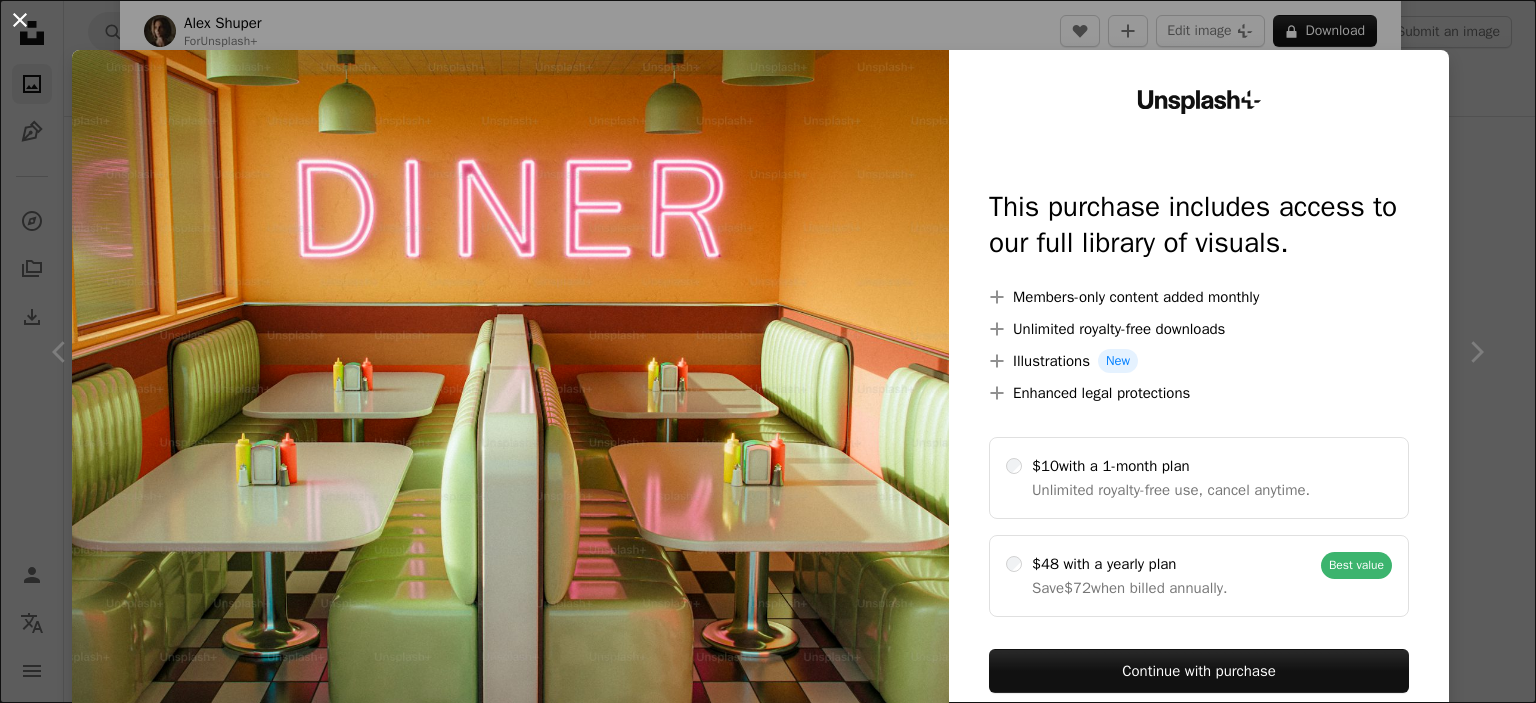 click on "An X shape" at bounding box center [20, 20] 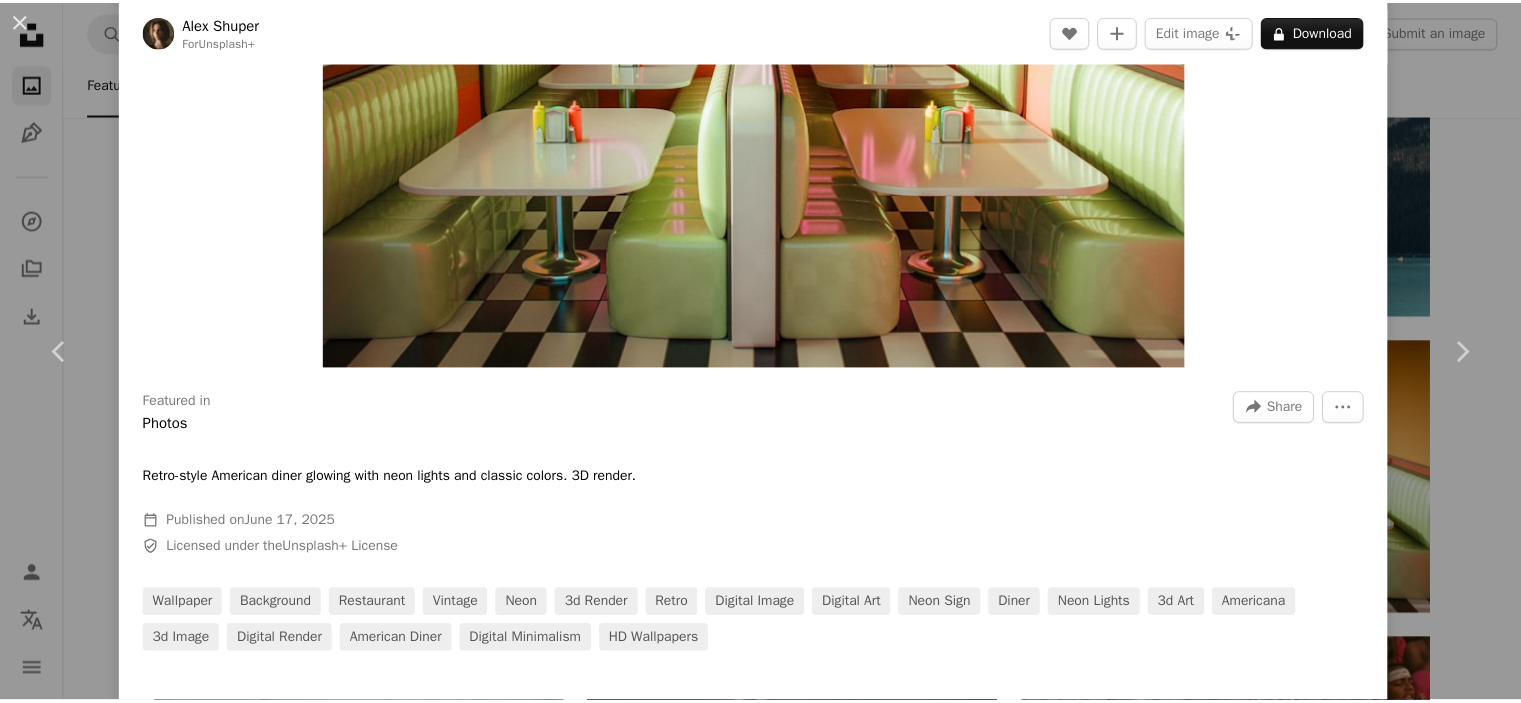 scroll, scrollTop: 0, scrollLeft: 0, axis: both 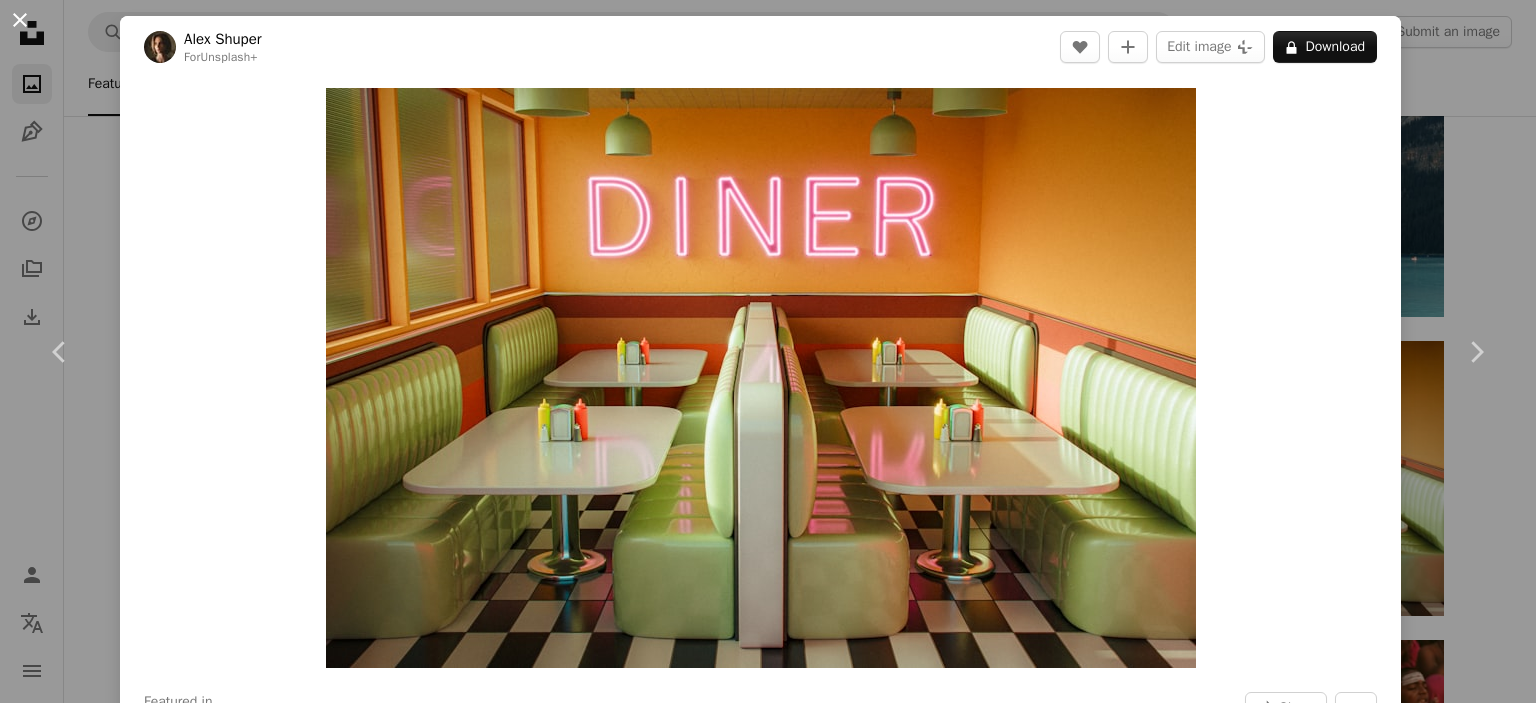click on "An X shape" at bounding box center [20, 20] 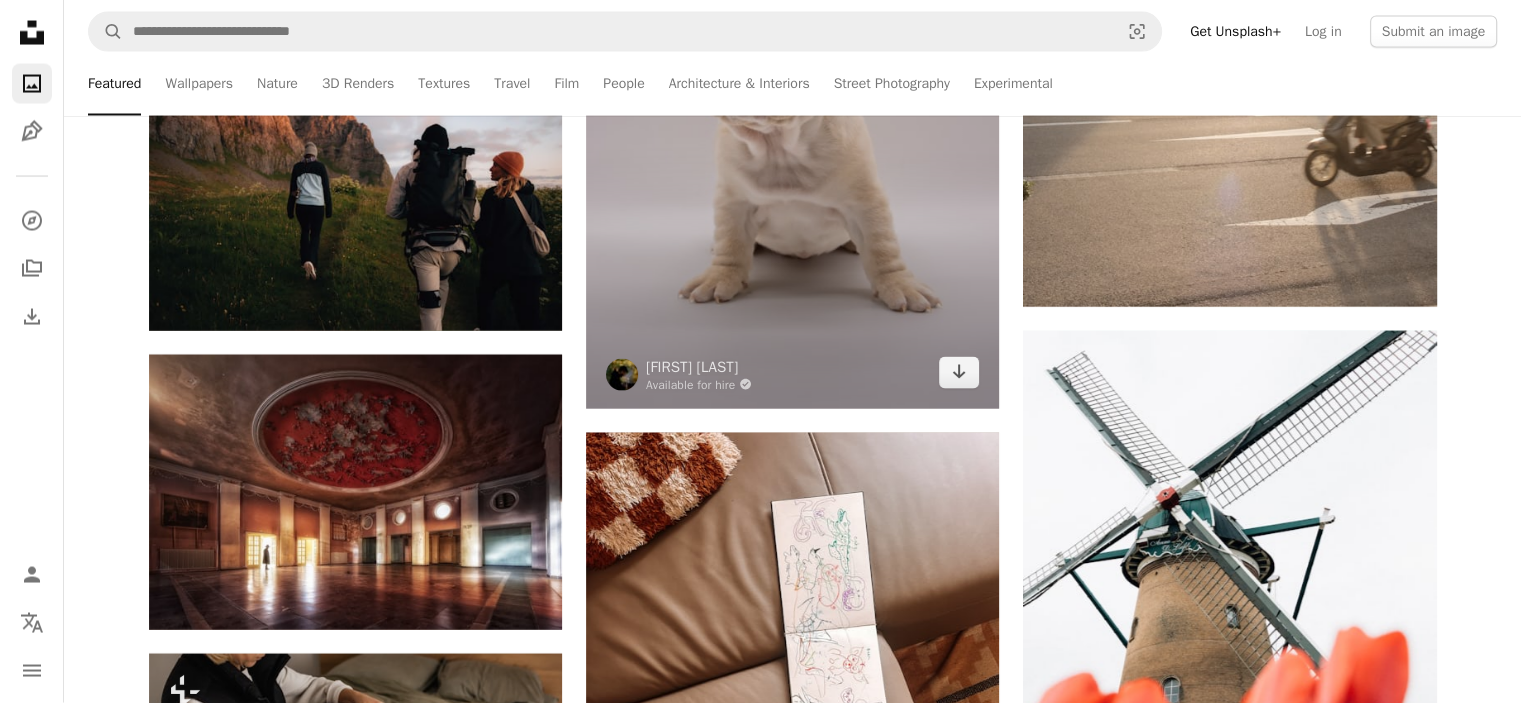 scroll, scrollTop: 34300, scrollLeft: 0, axis: vertical 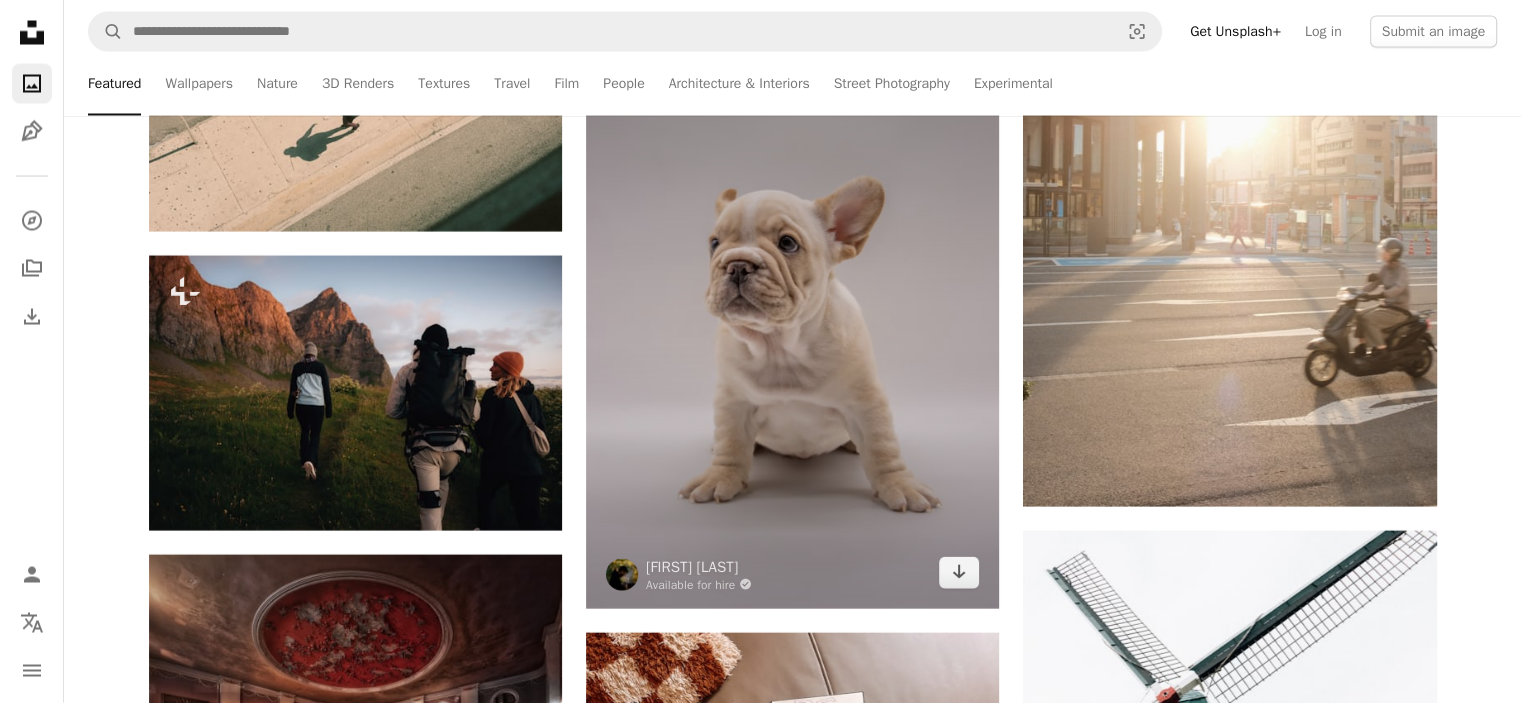 click at bounding box center [792, 334] 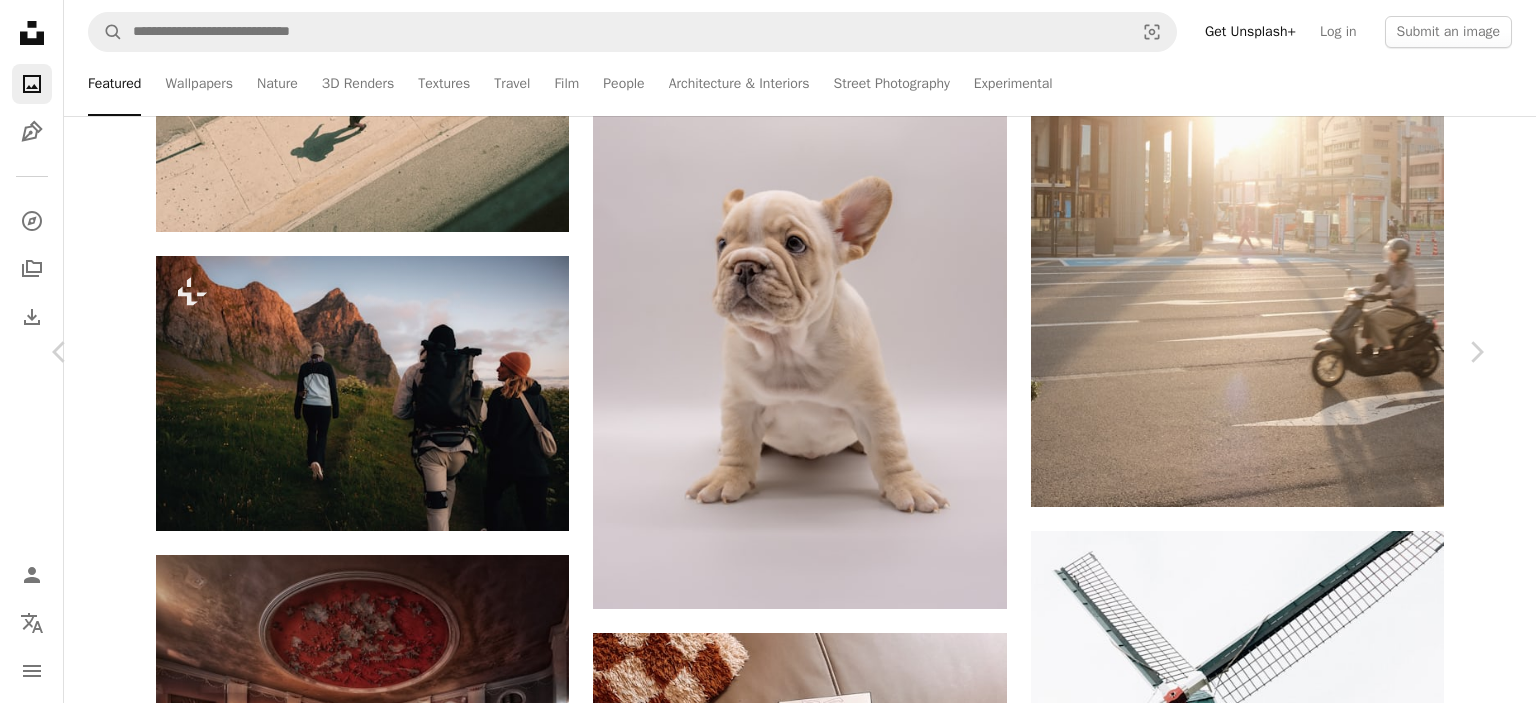click on "Download free" at bounding box center [1287, 4681] 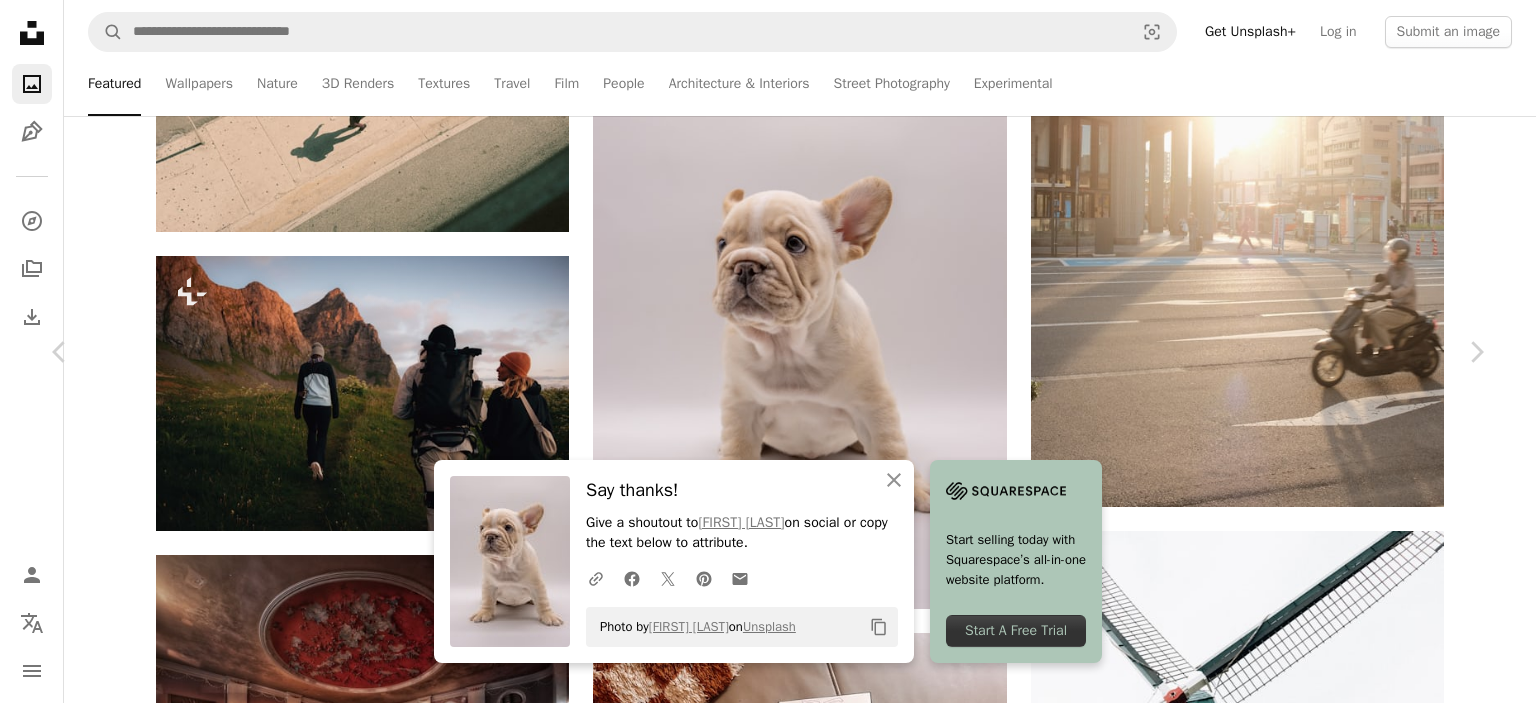 click on "An X shape" at bounding box center (20, 20) 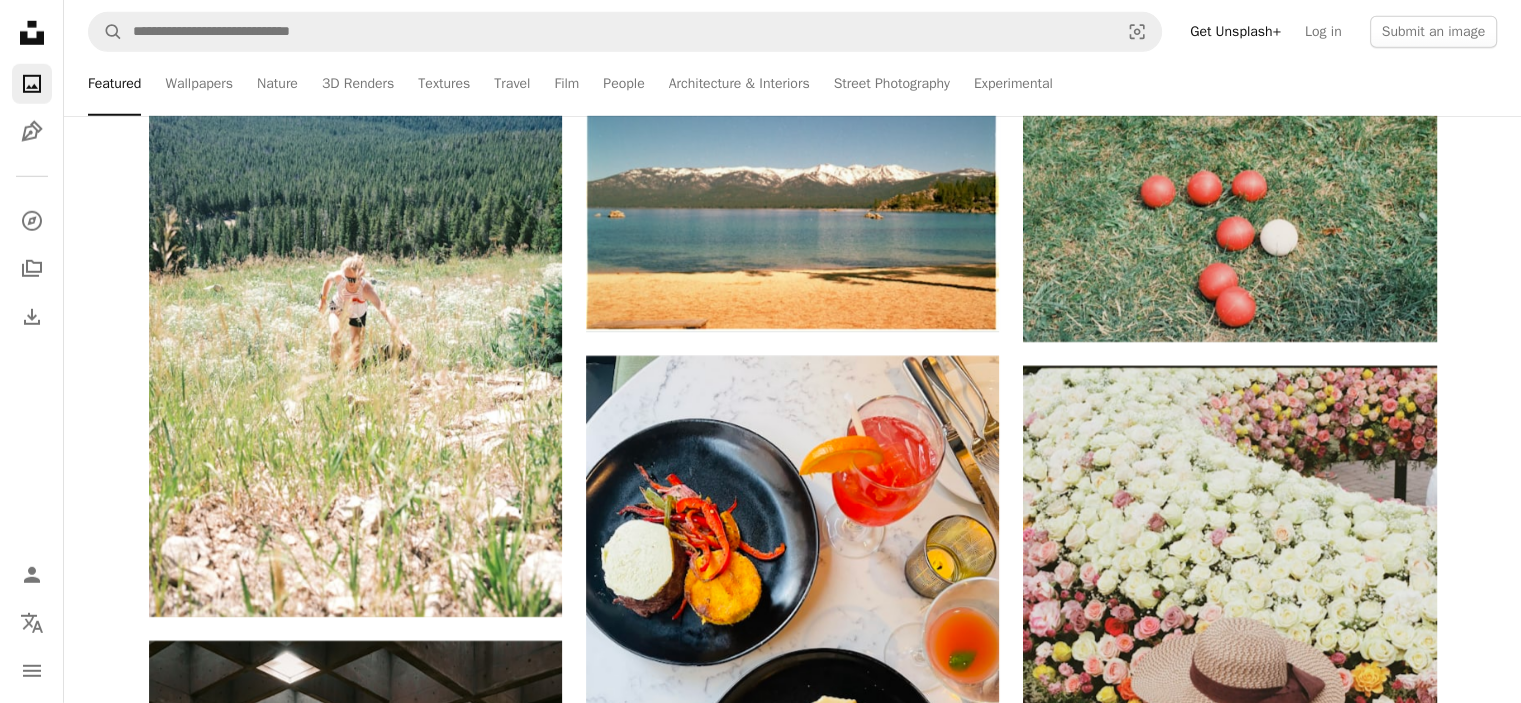 scroll, scrollTop: 37400, scrollLeft: 0, axis: vertical 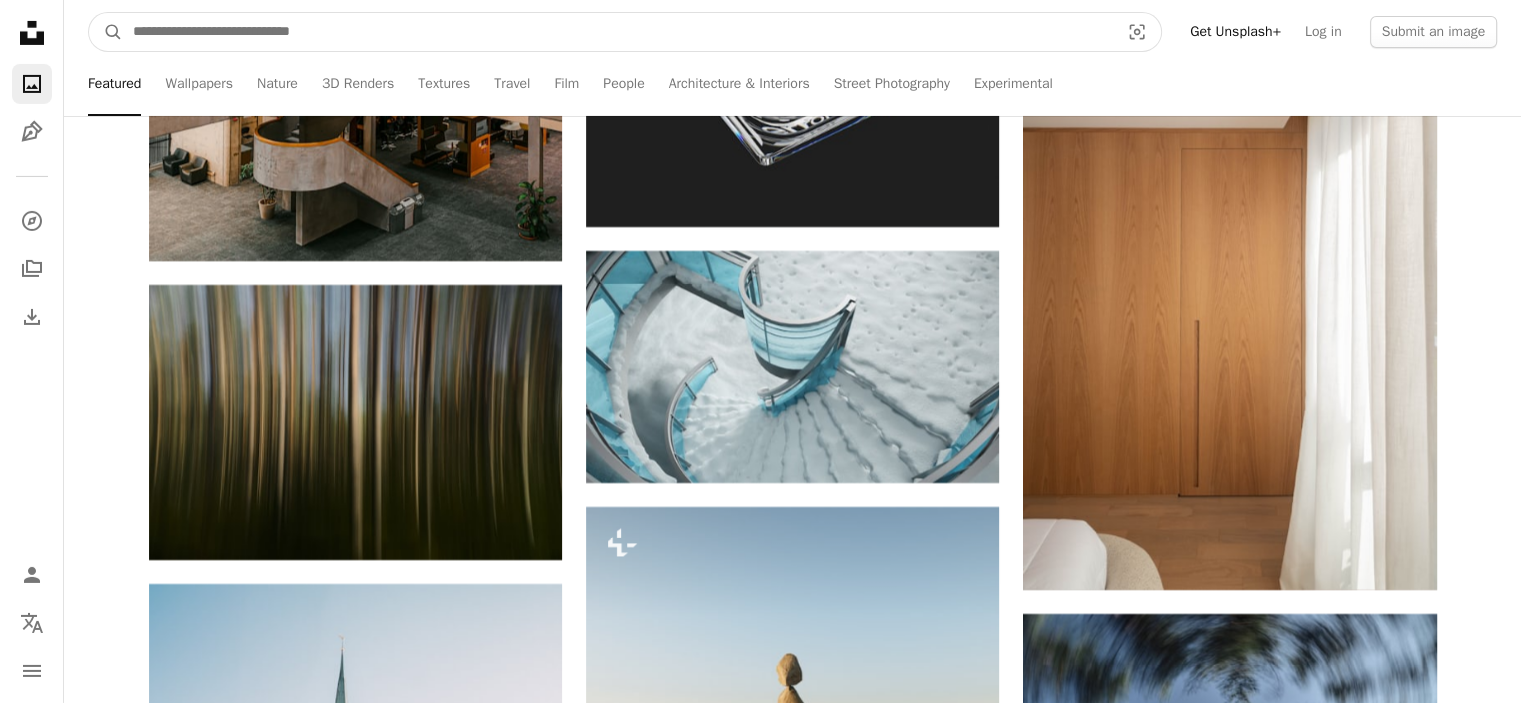 click at bounding box center (618, 32) 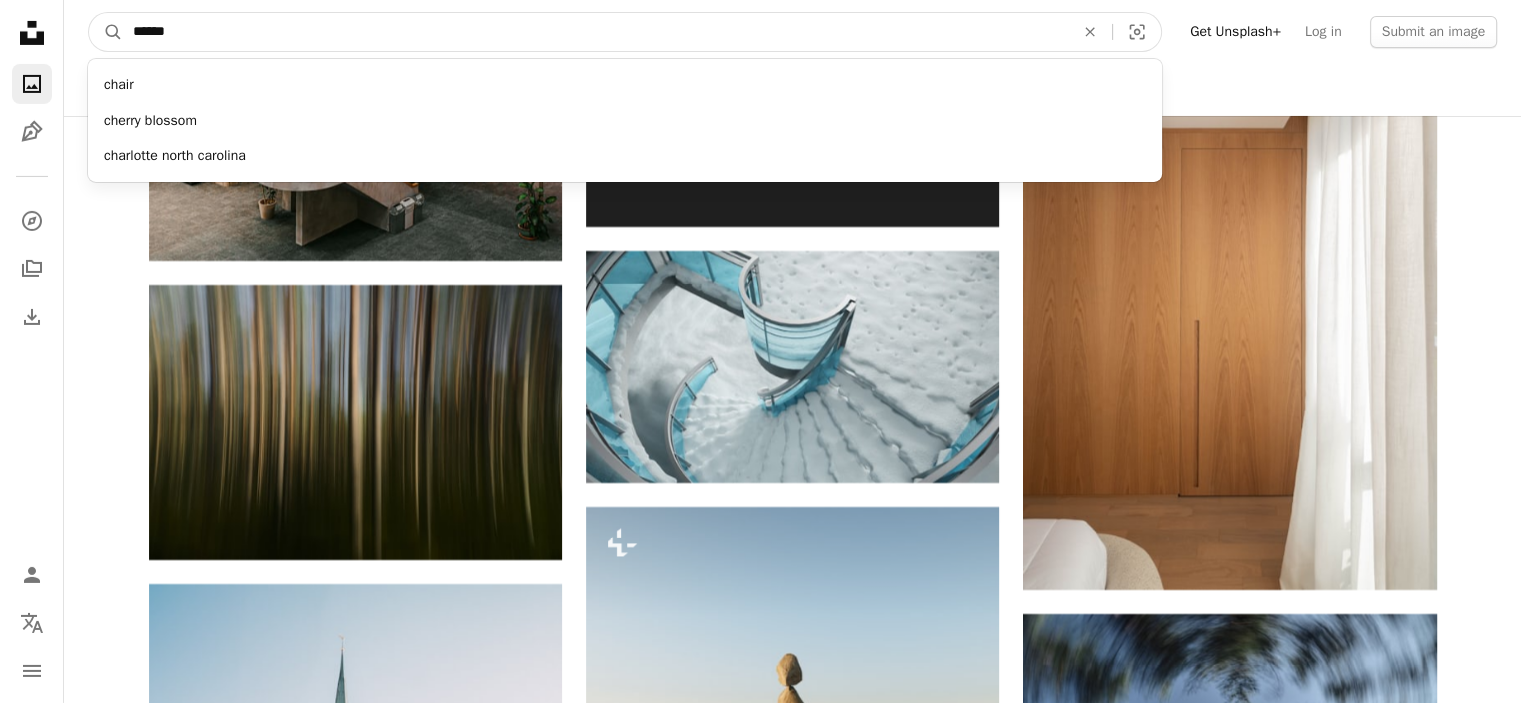 type on "*****" 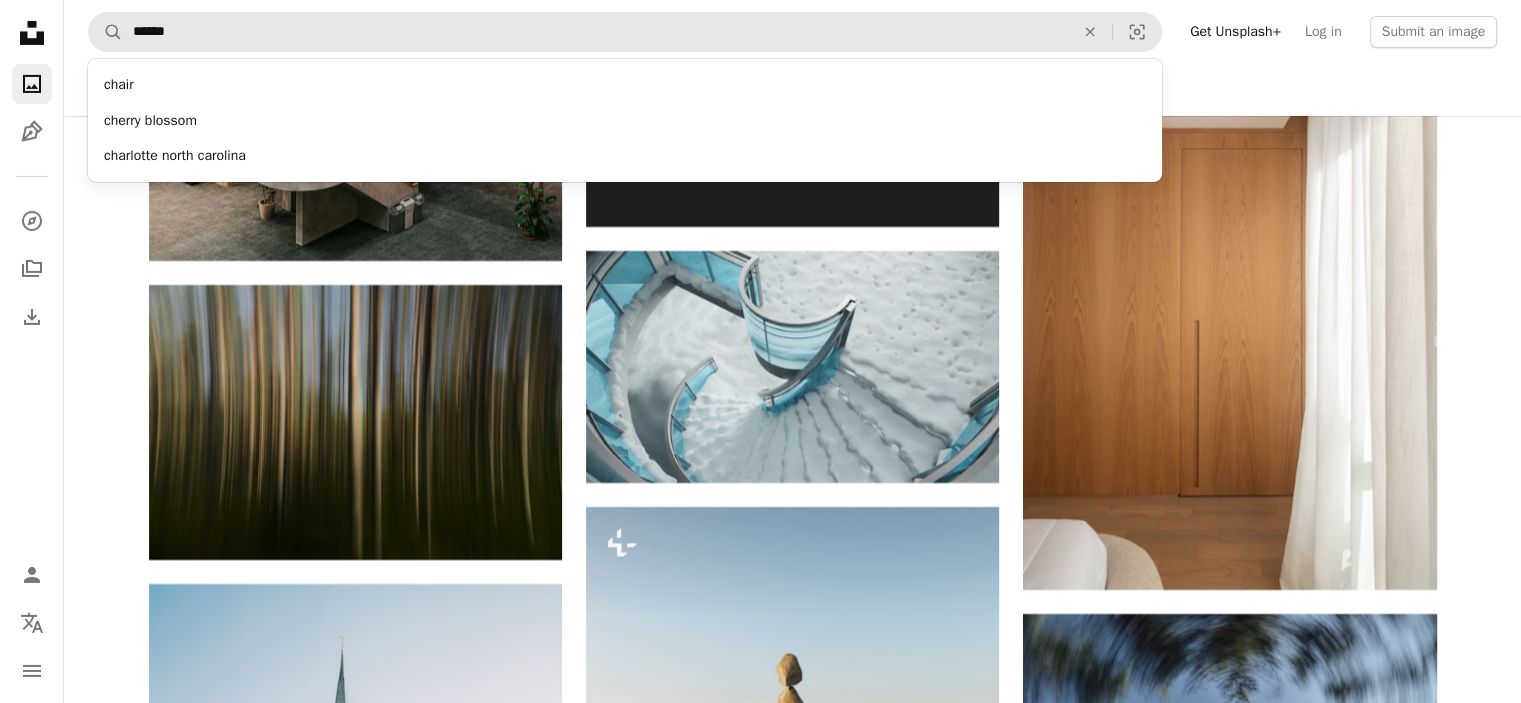 scroll, scrollTop: 0, scrollLeft: 0, axis: both 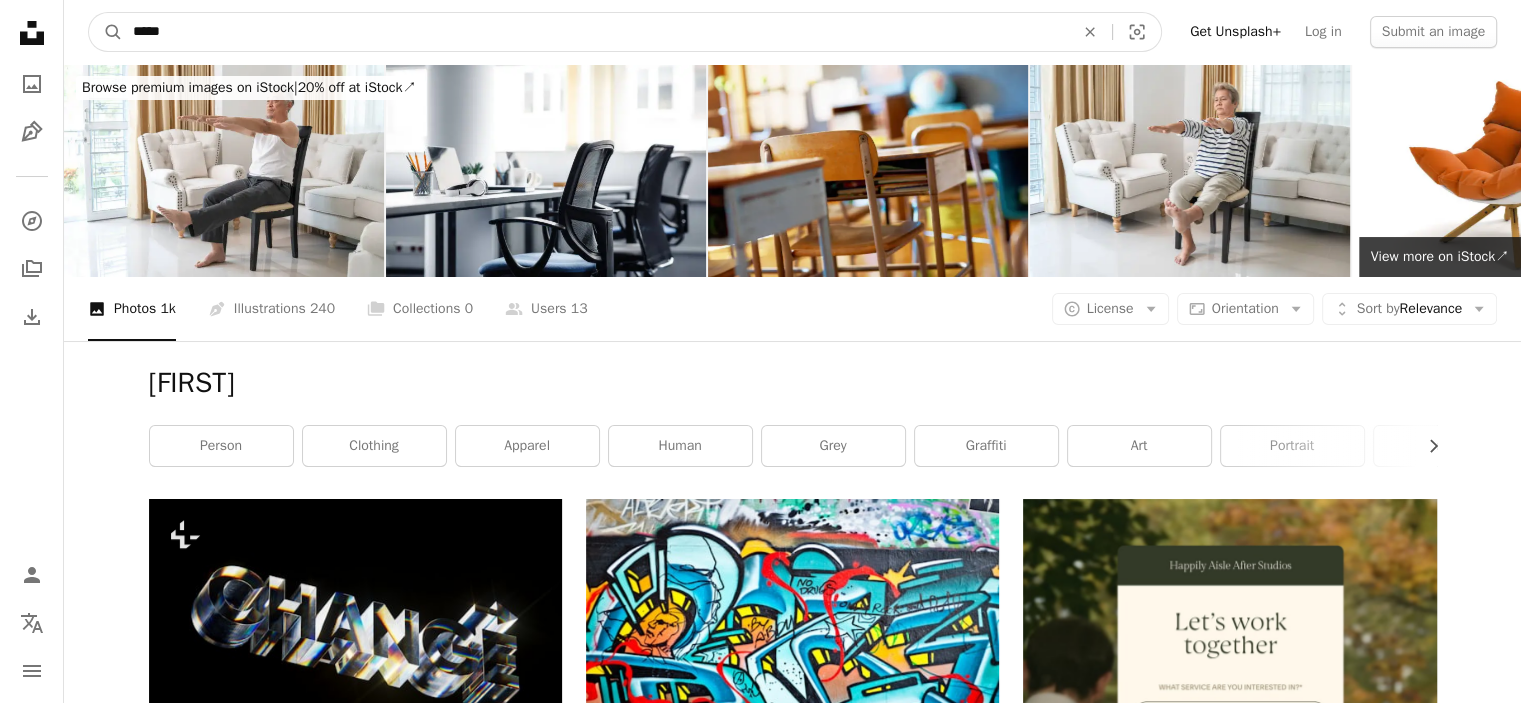 click on "*****" at bounding box center (595, 32) 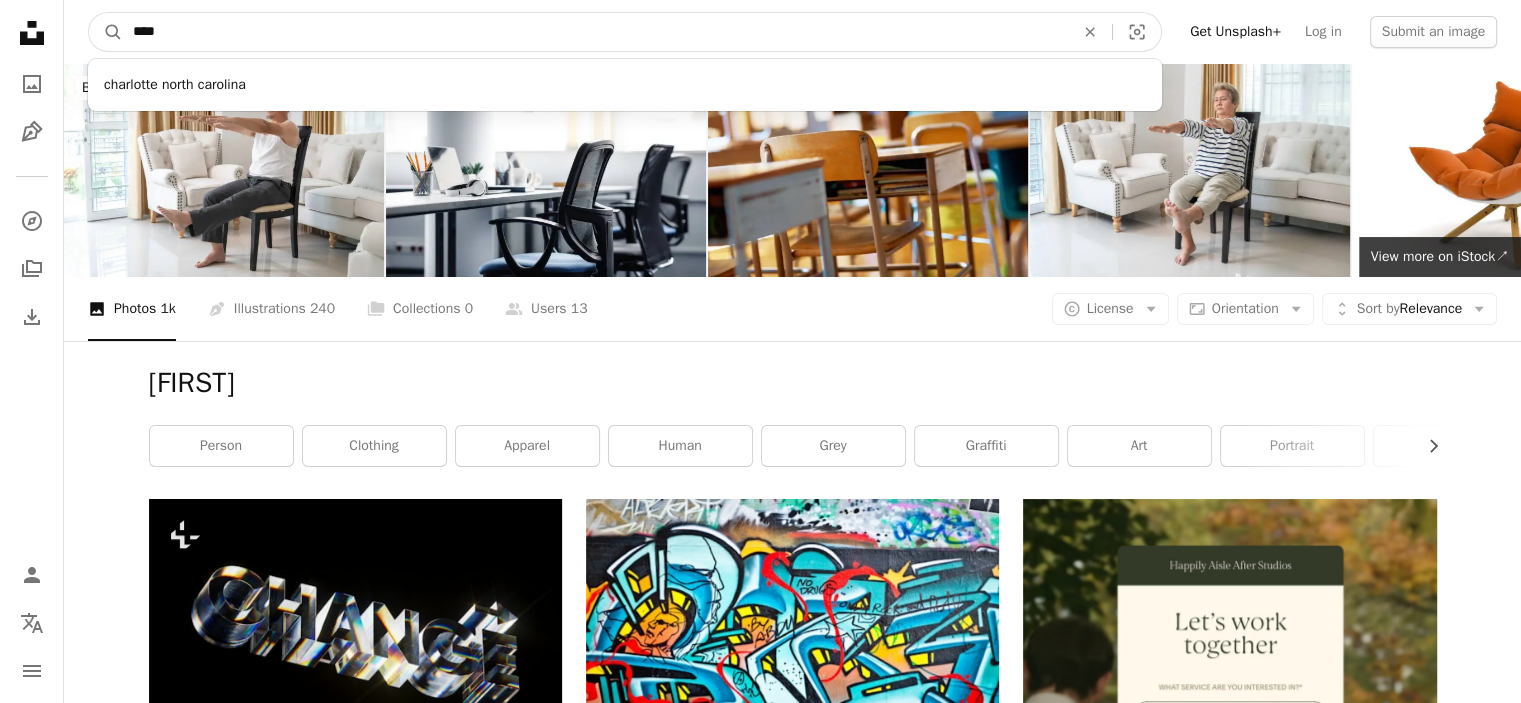 type on "*****" 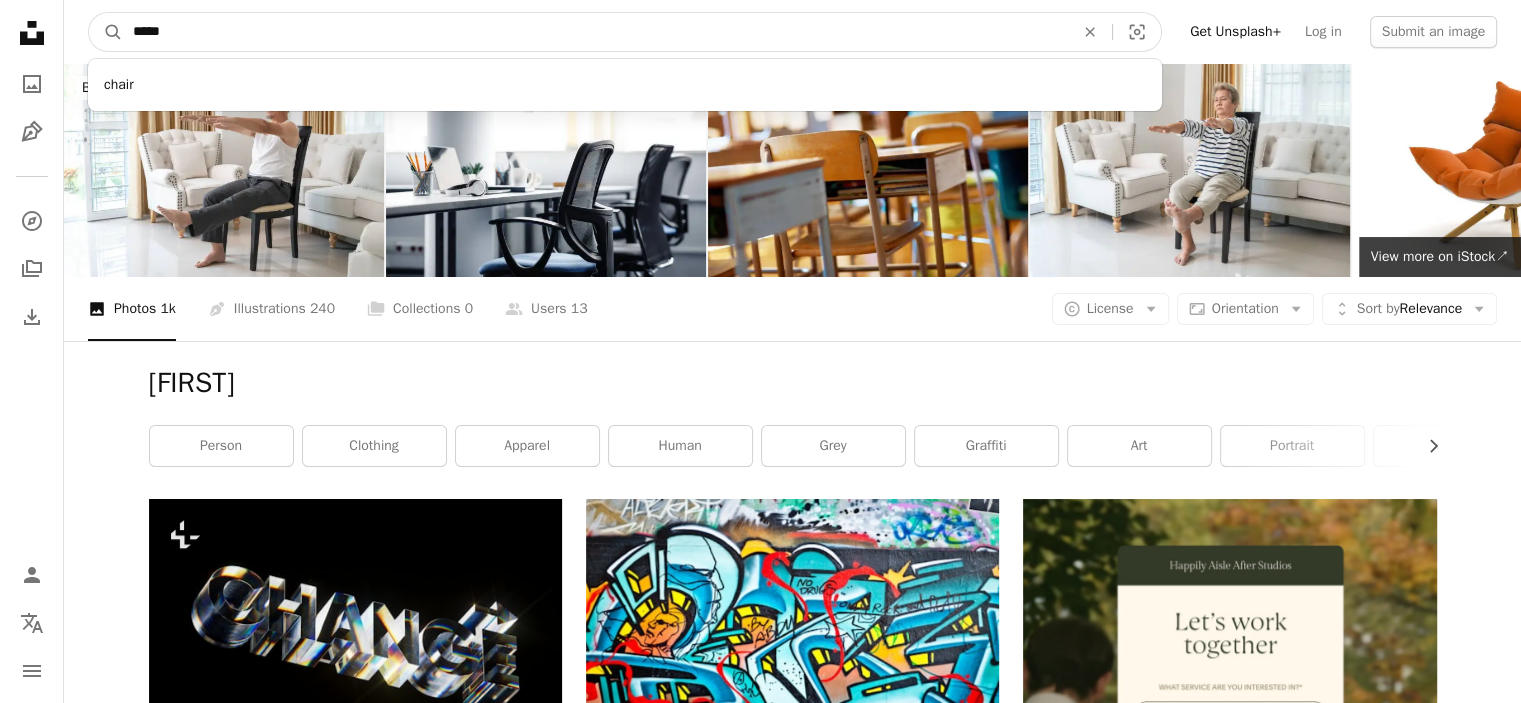 click on "A magnifying glass" at bounding box center [106, 32] 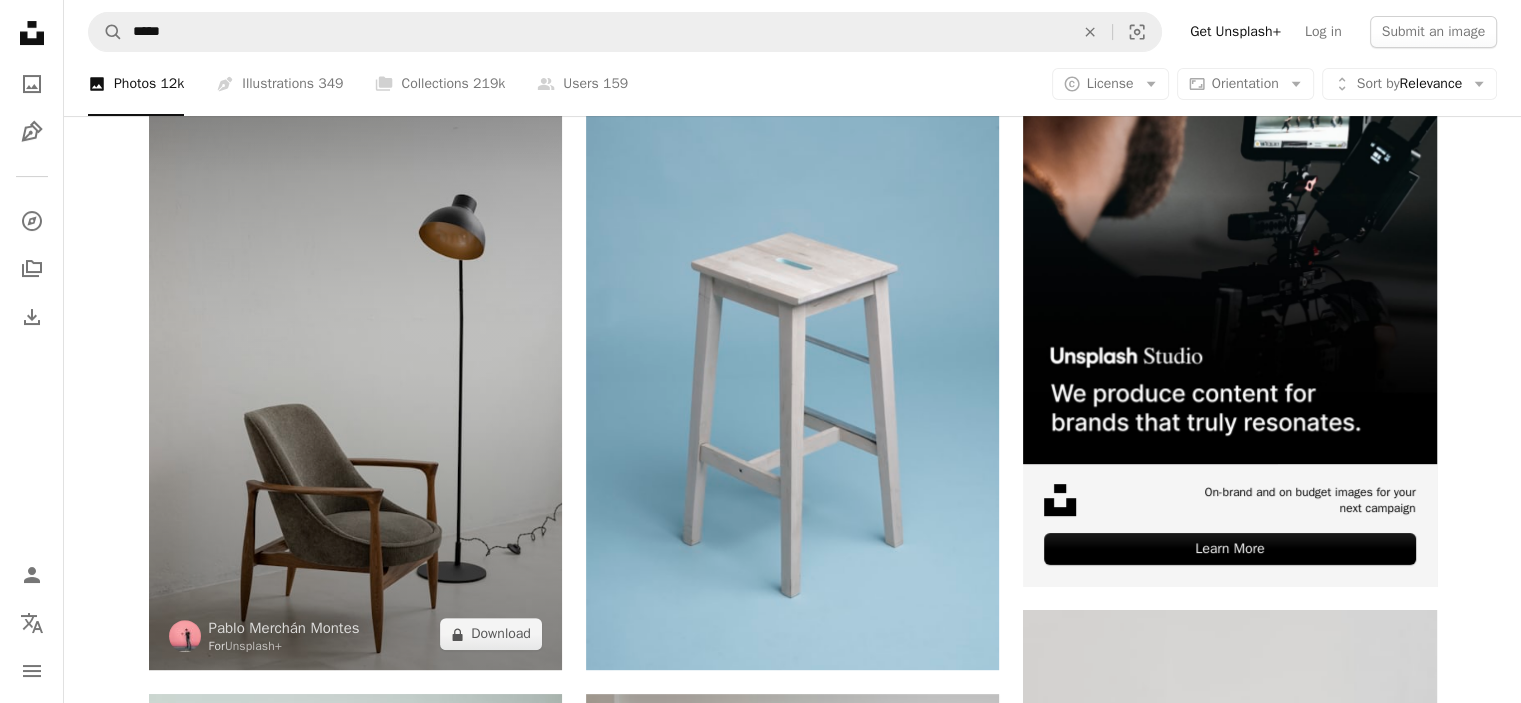 scroll, scrollTop: 600, scrollLeft: 0, axis: vertical 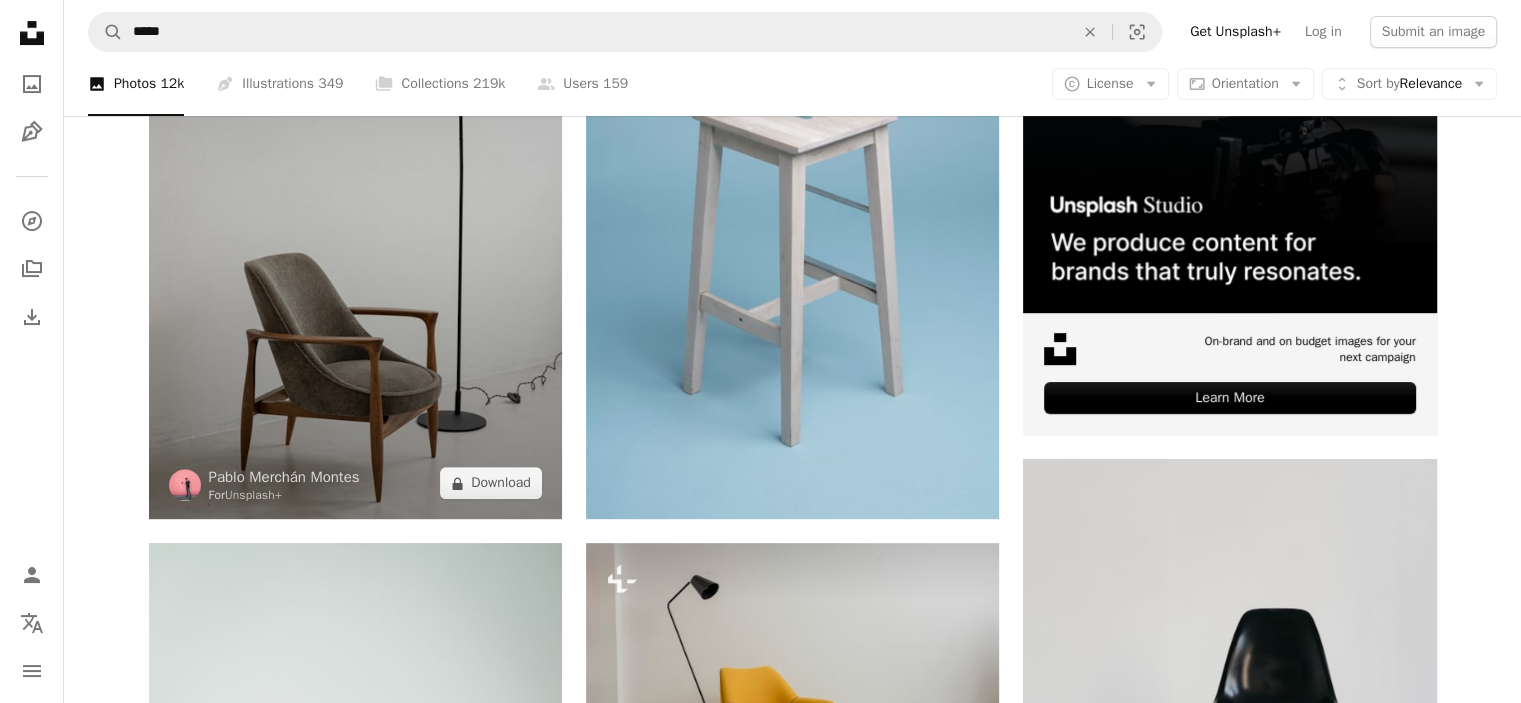 click at bounding box center [355, 209] 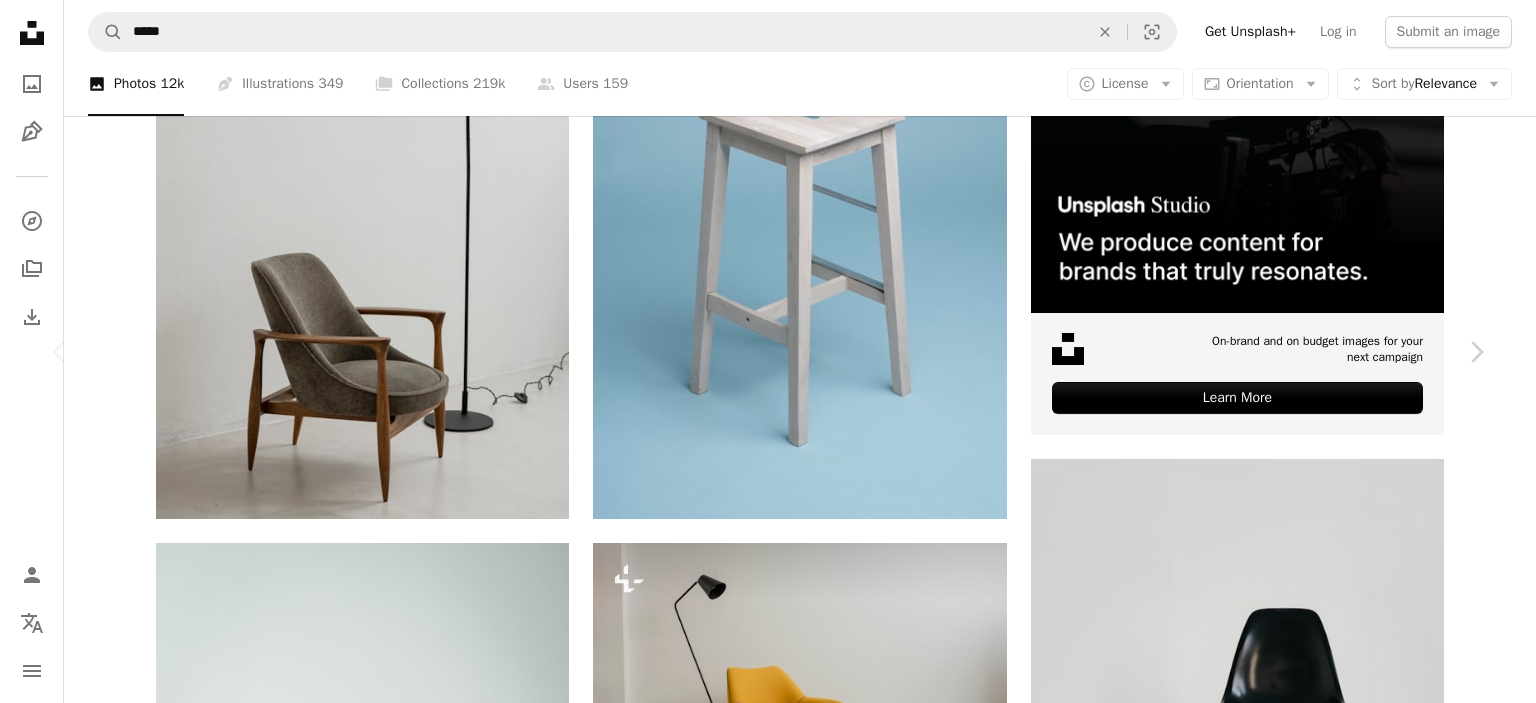click on "An X shape" at bounding box center (20, 20) 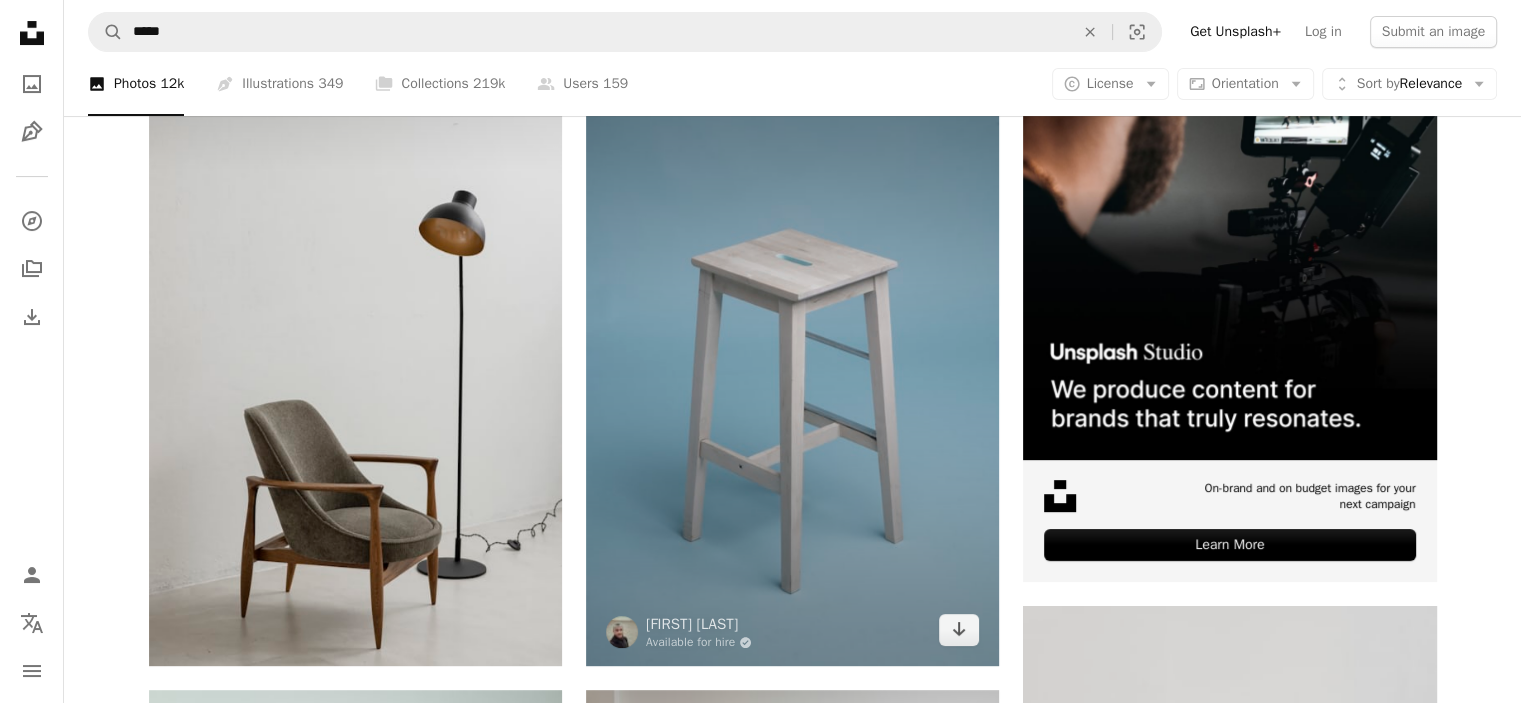 scroll, scrollTop: 300, scrollLeft: 0, axis: vertical 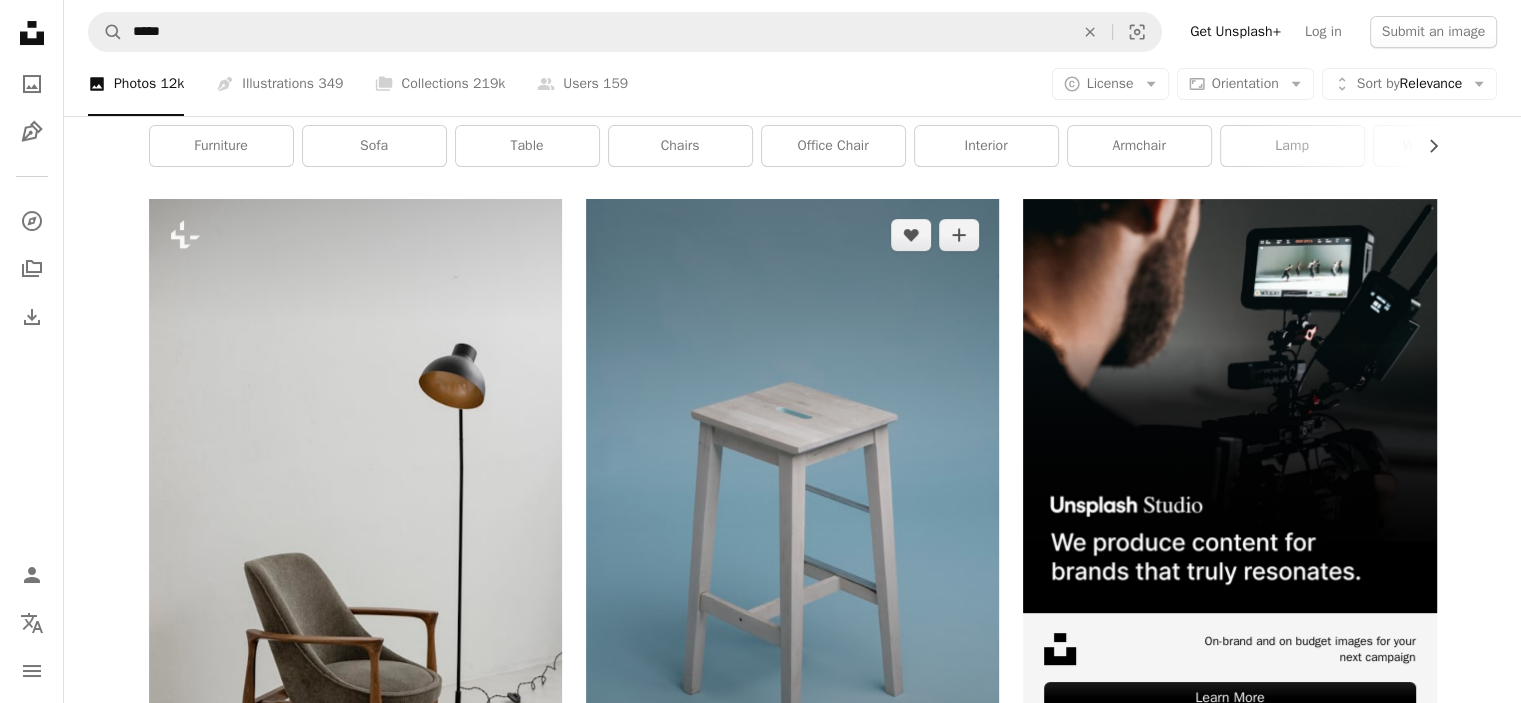 click at bounding box center [792, 509] 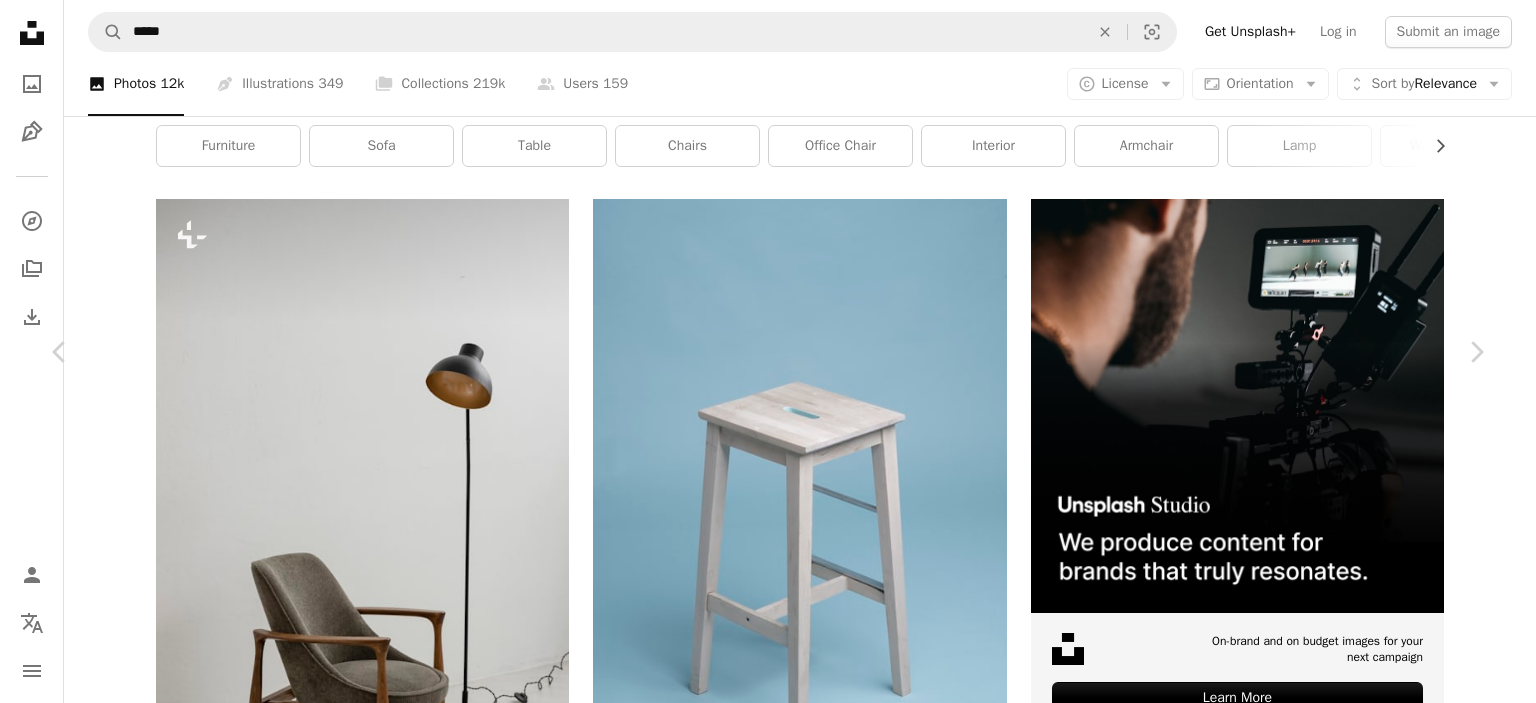 click on "Download free" at bounding box center [1287, 5498] 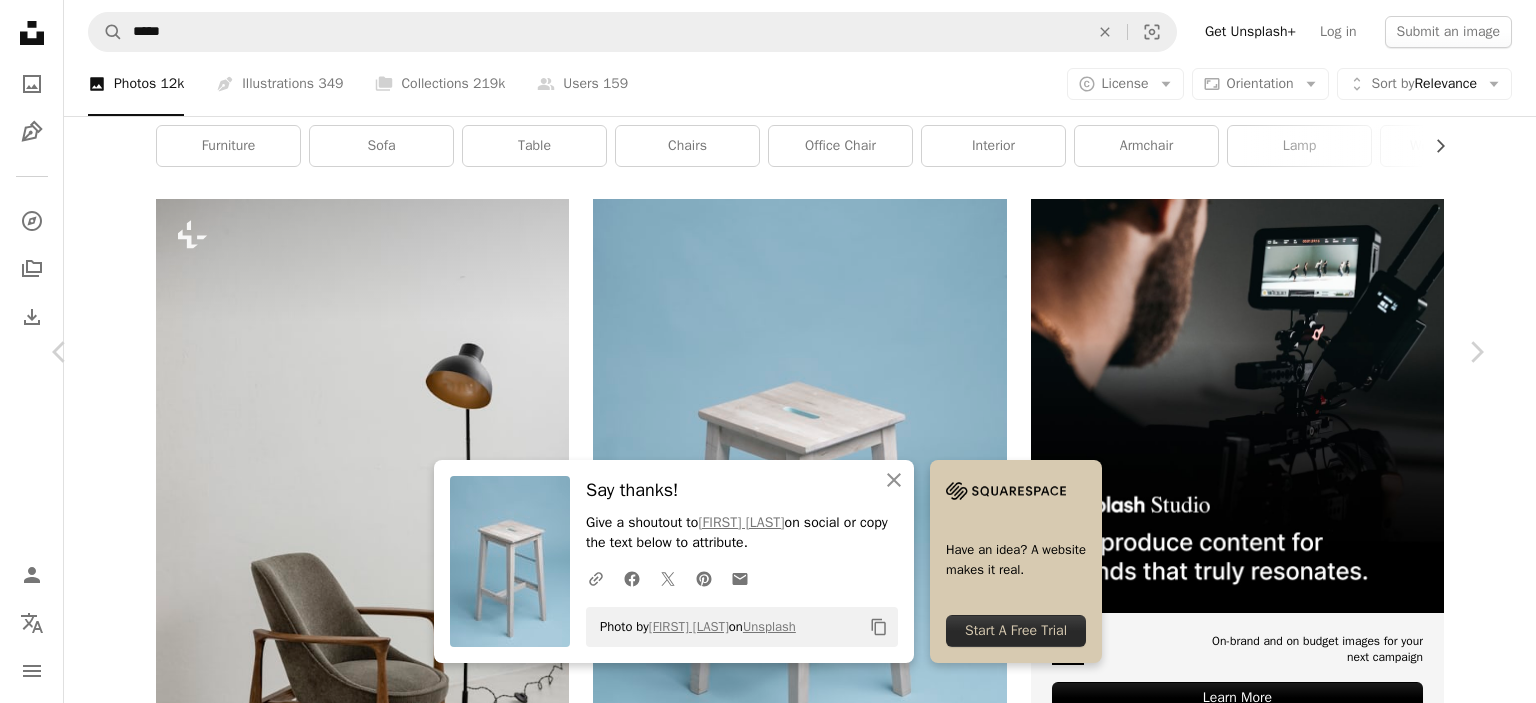 click on "An X shape" at bounding box center (20, 20) 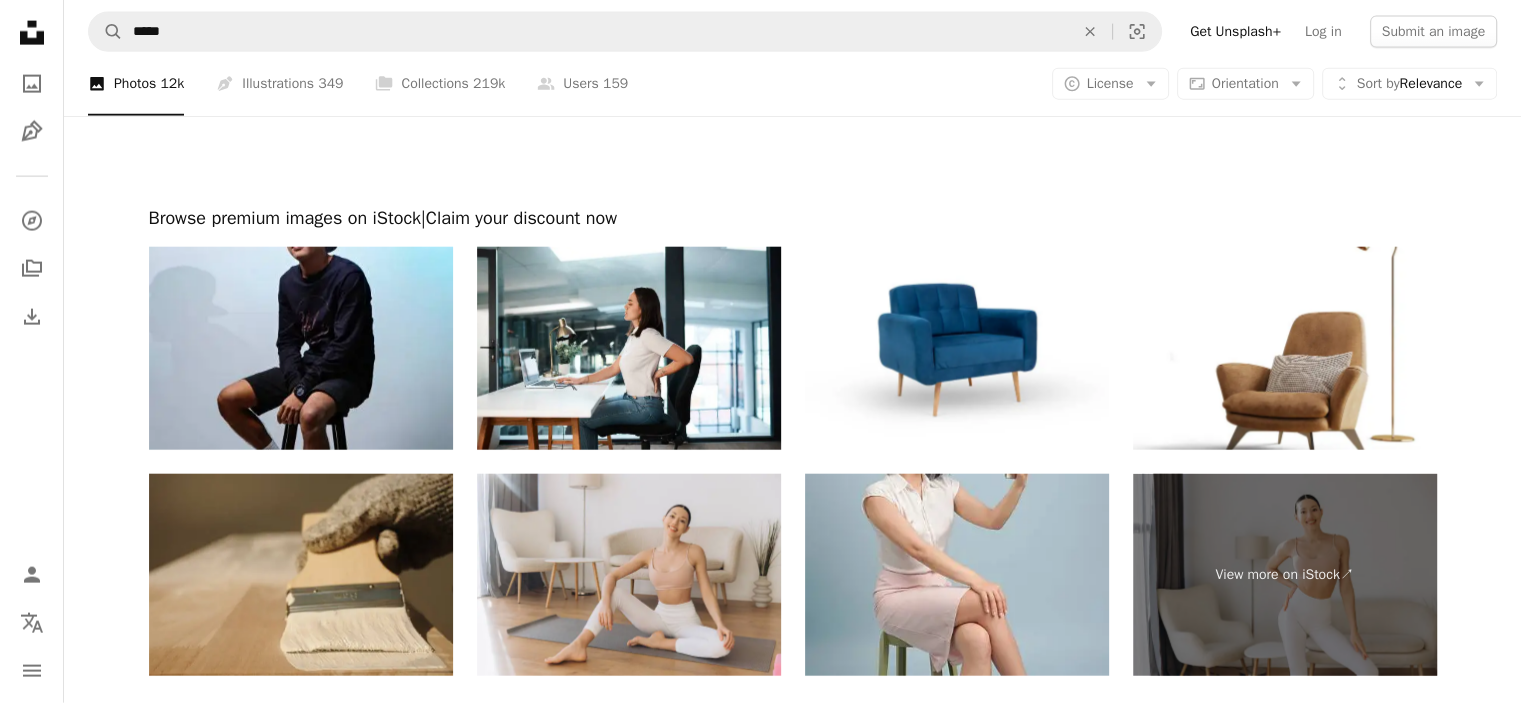 scroll, scrollTop: 5047, scrollLeft: 0, axis: vertical 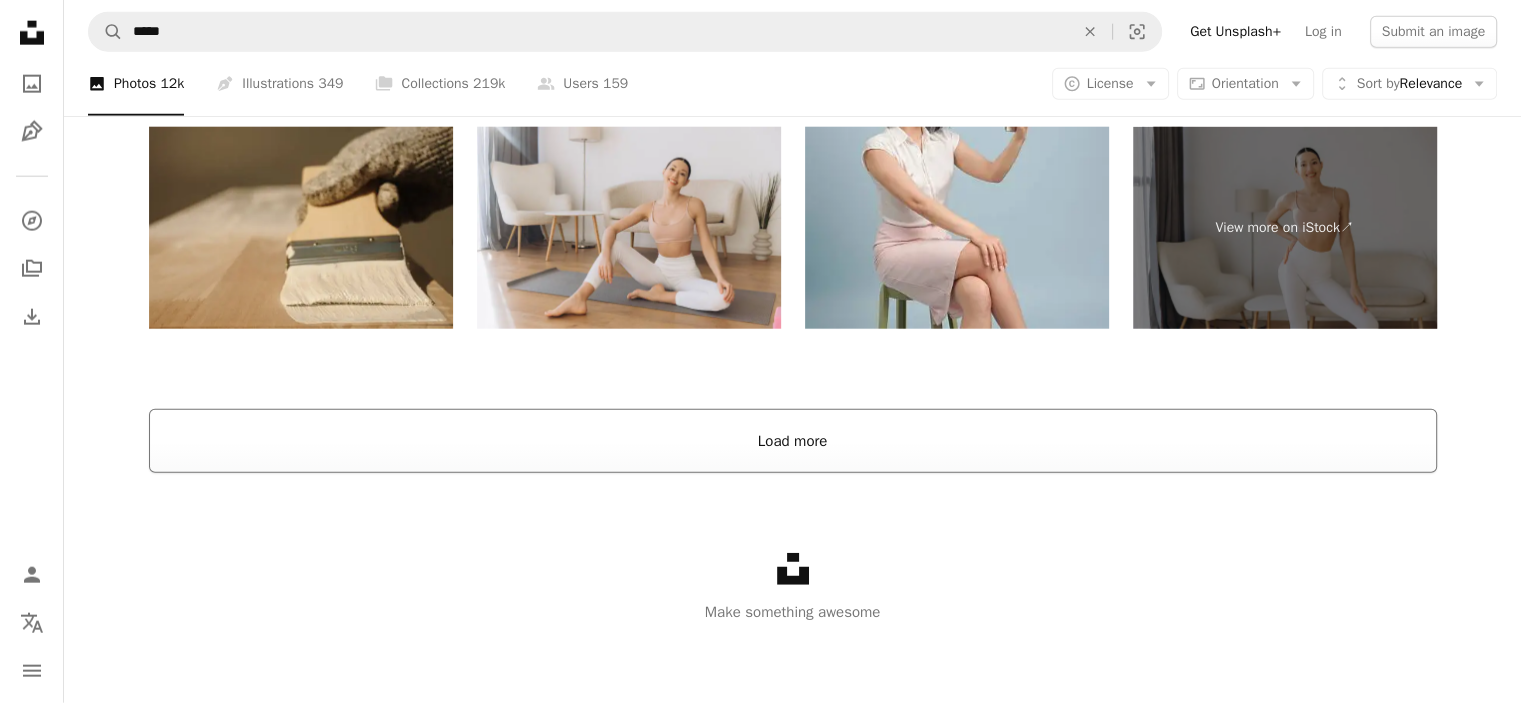 click on "Load more" at bounding box center (793, 441) 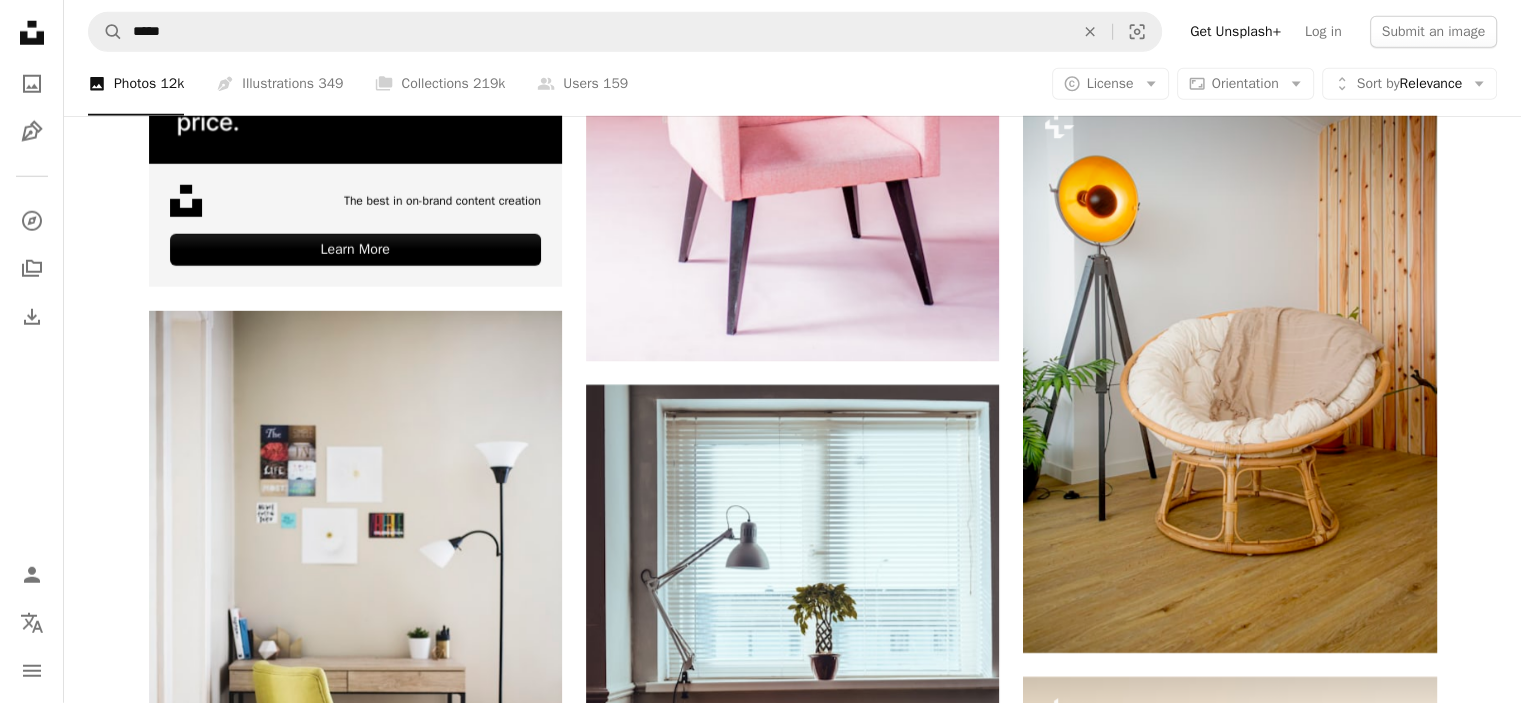 scroll, scrollTop: 5592, scrollLeft: 0, axis: vertical 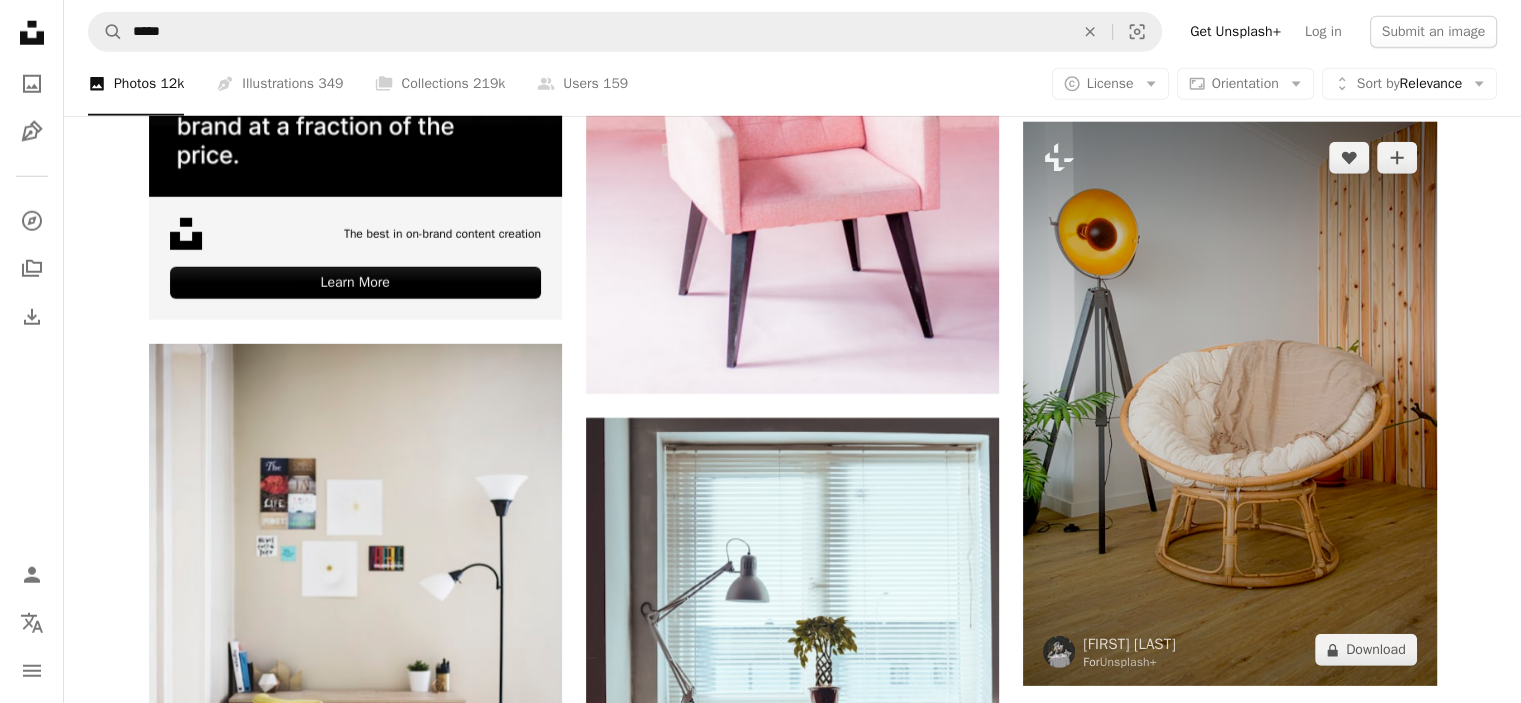 click at bounding box center (1229, 404) 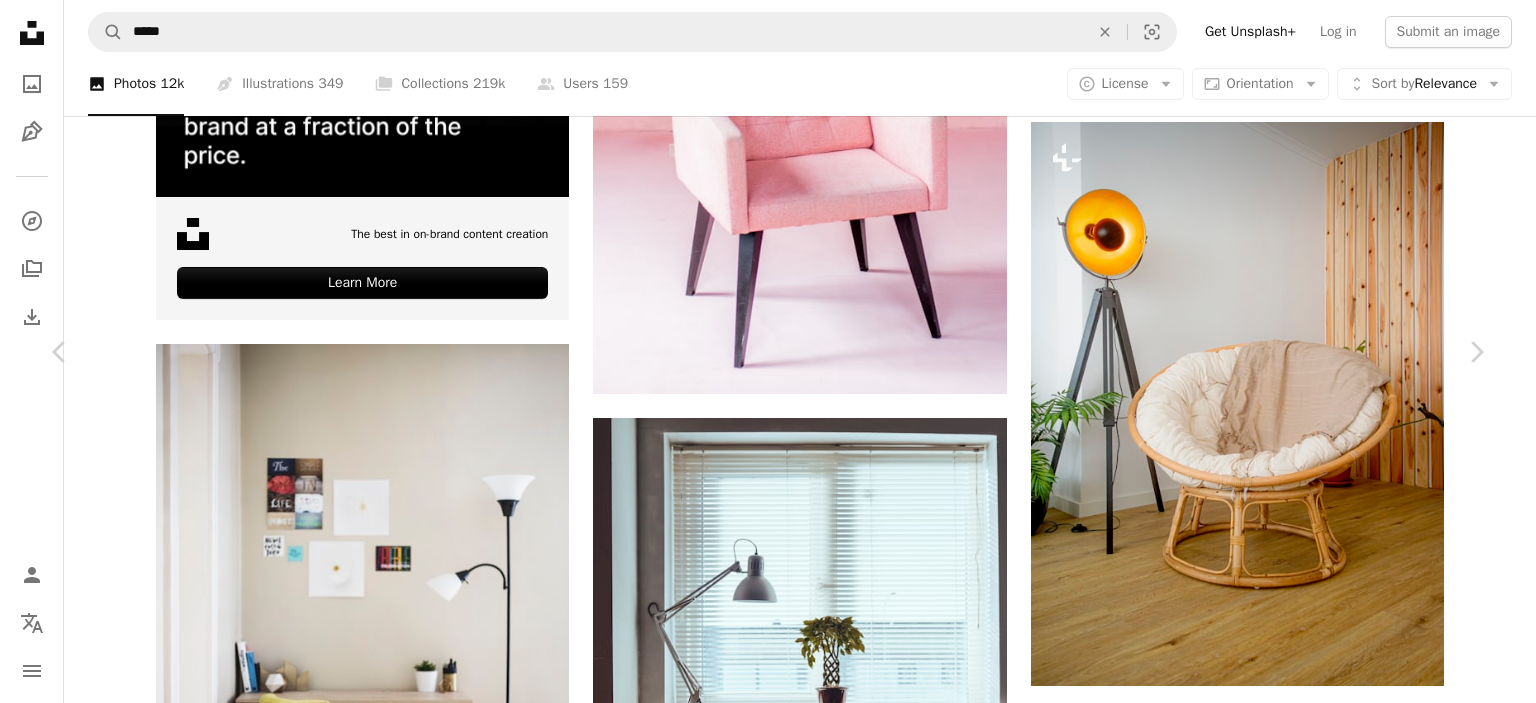 click on "An X shape" at bounding box center (20, 20) 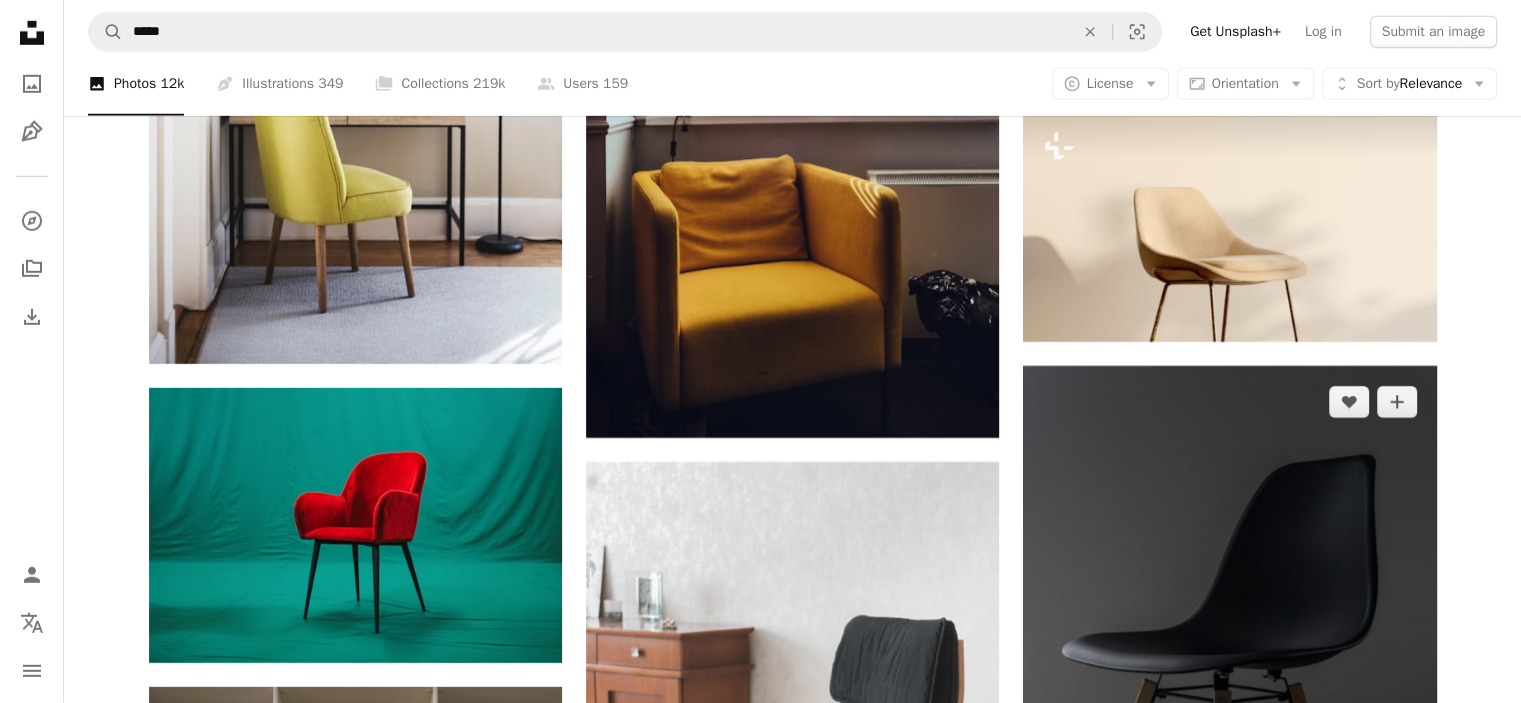 scroll, scrollTop: 6592, scrollLeft: 0, axis: vertical 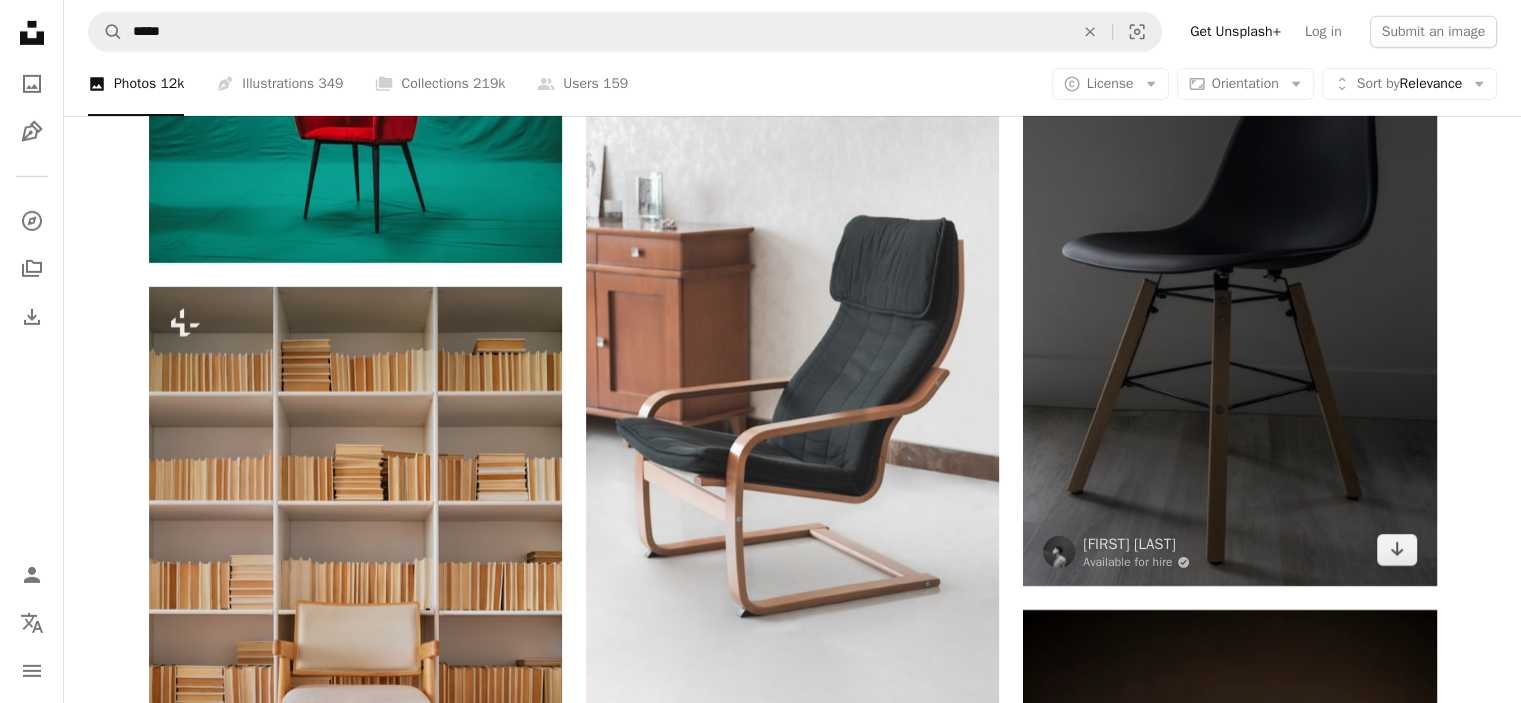 click at bounding box center [1229, 276] 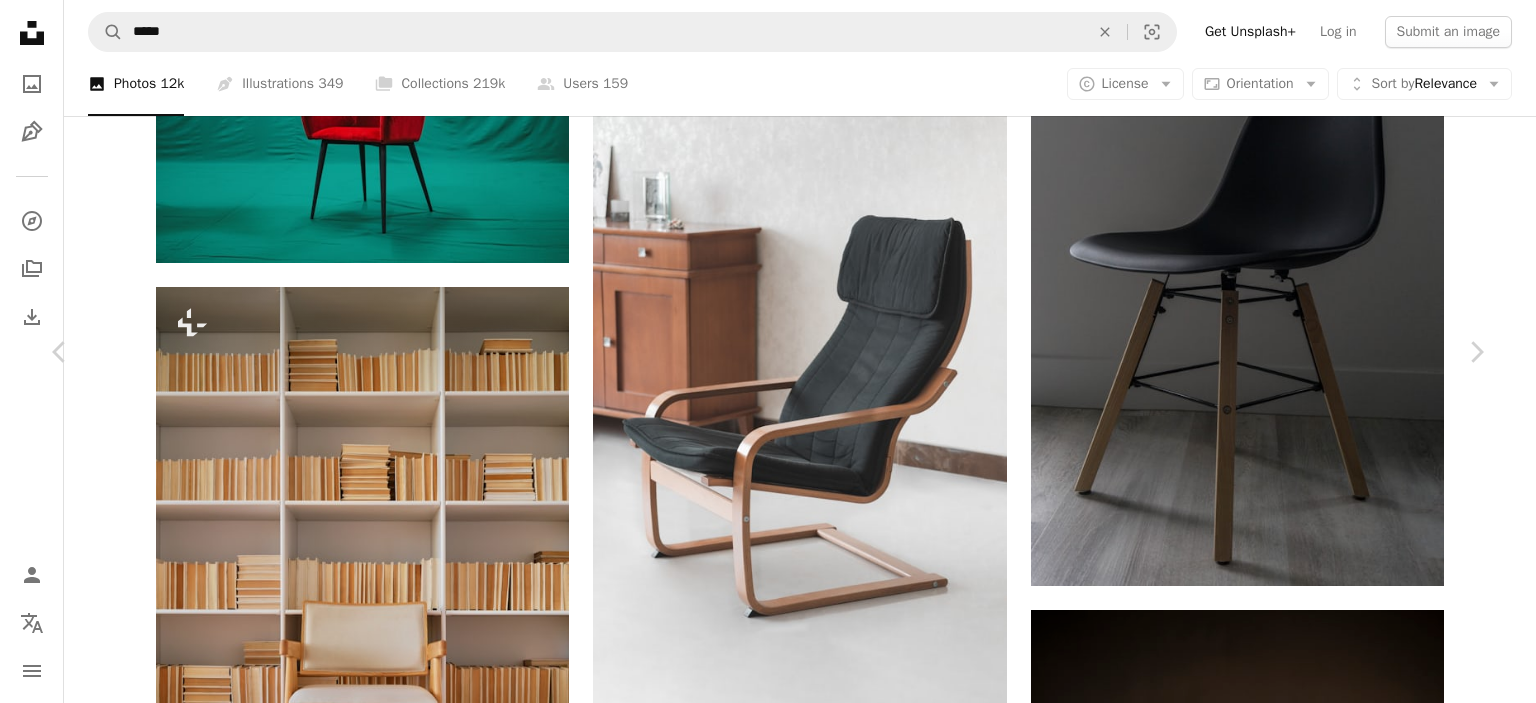 click on "Download free" at bounding box center [1287, 5535] 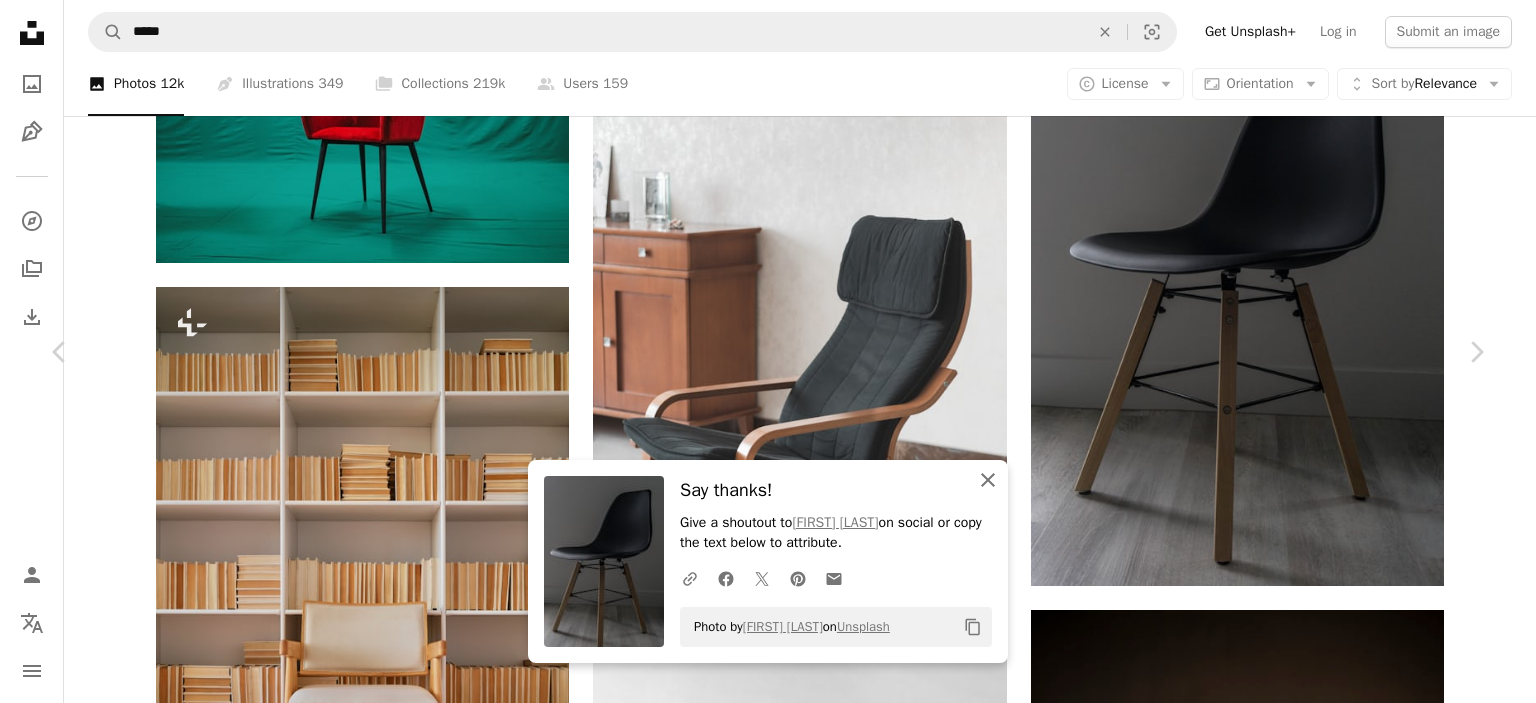 click 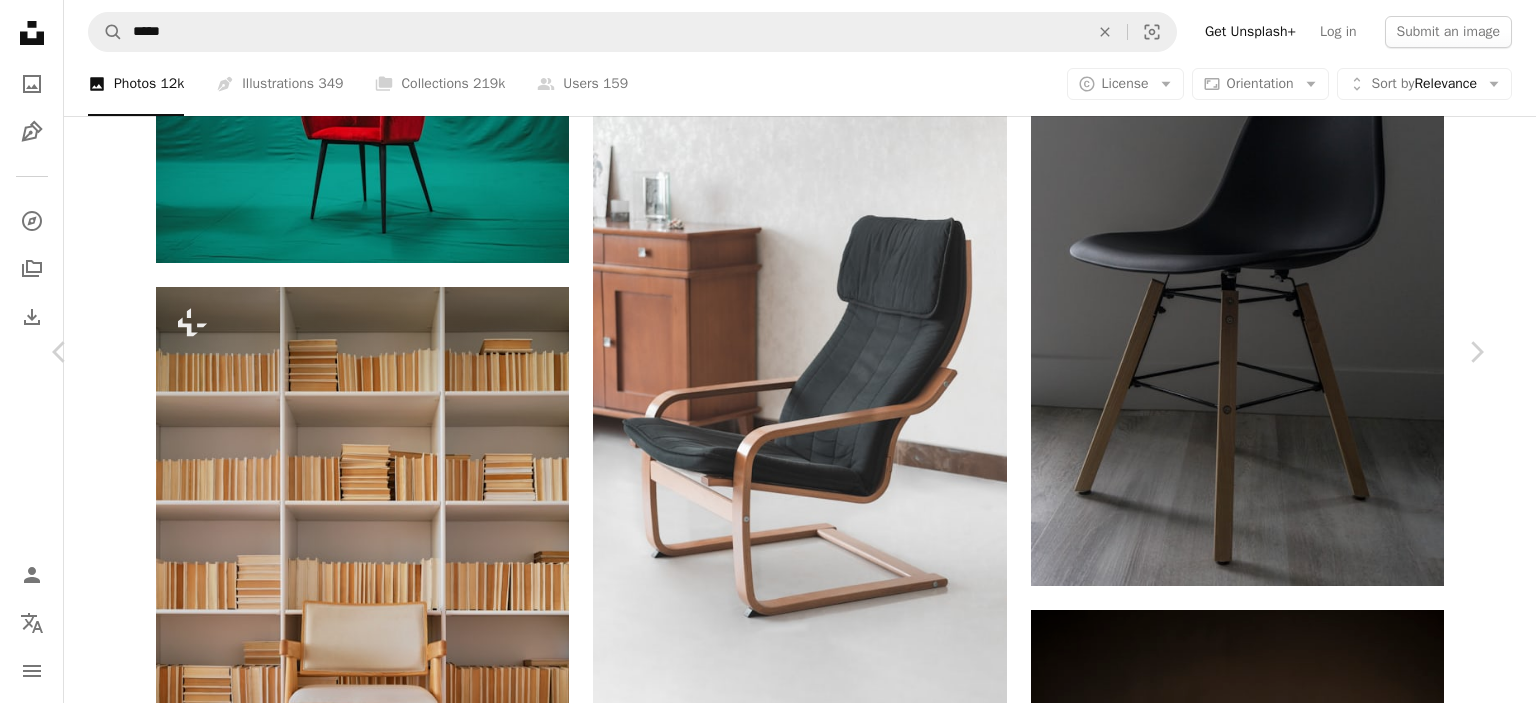 click on "An X shape" at bounding box center (20, 20) 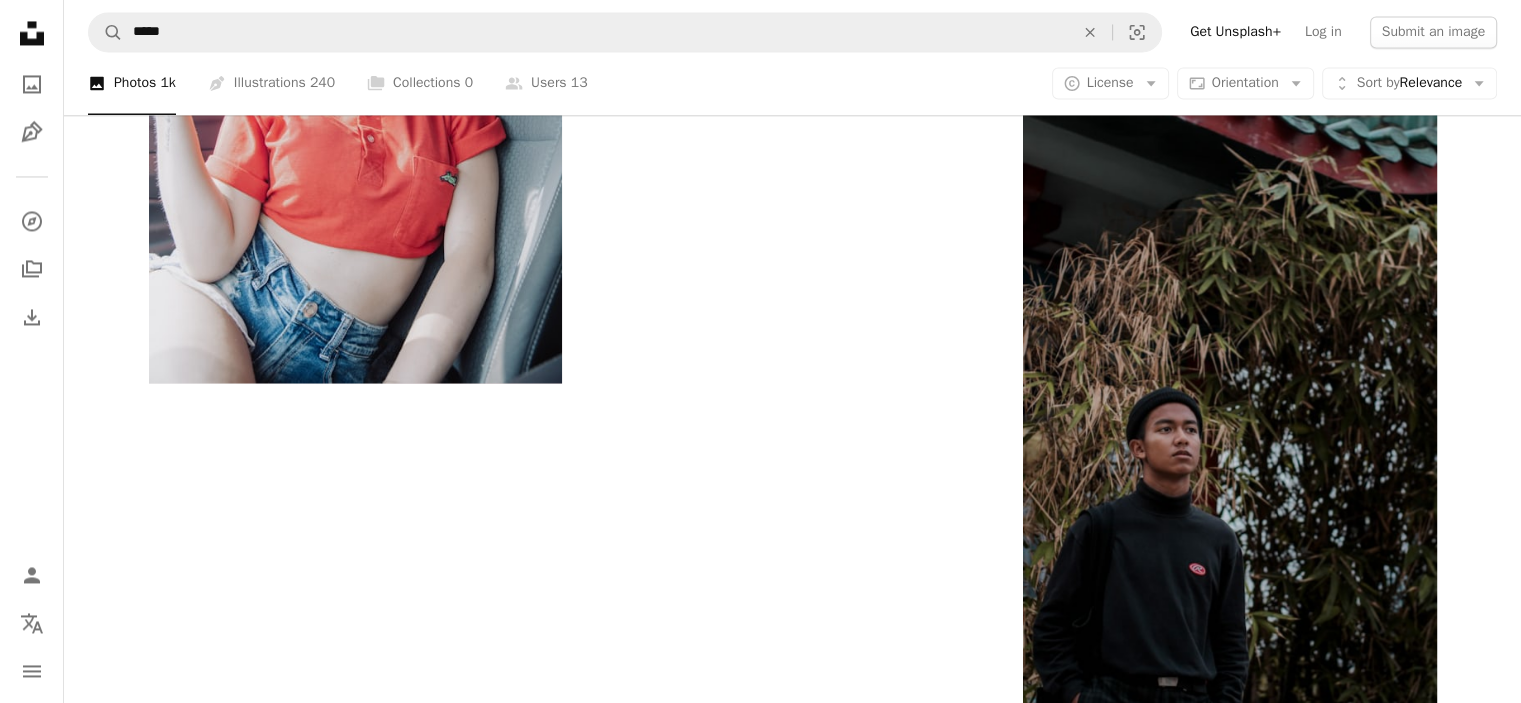 scroll, scrollTop: 0, scrollLeft: 0, axis: both 